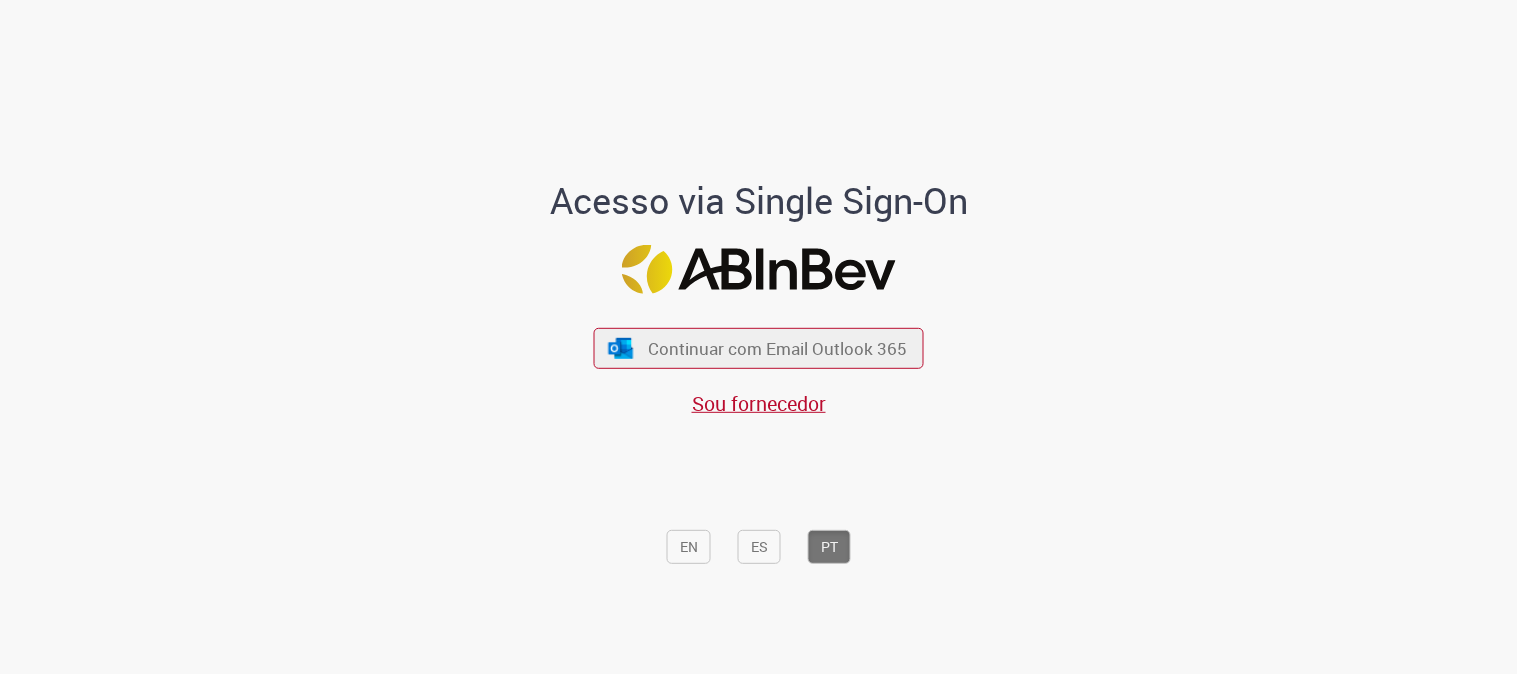 scroll, scrollTop: 0, scrollLeft: 0, axis: both 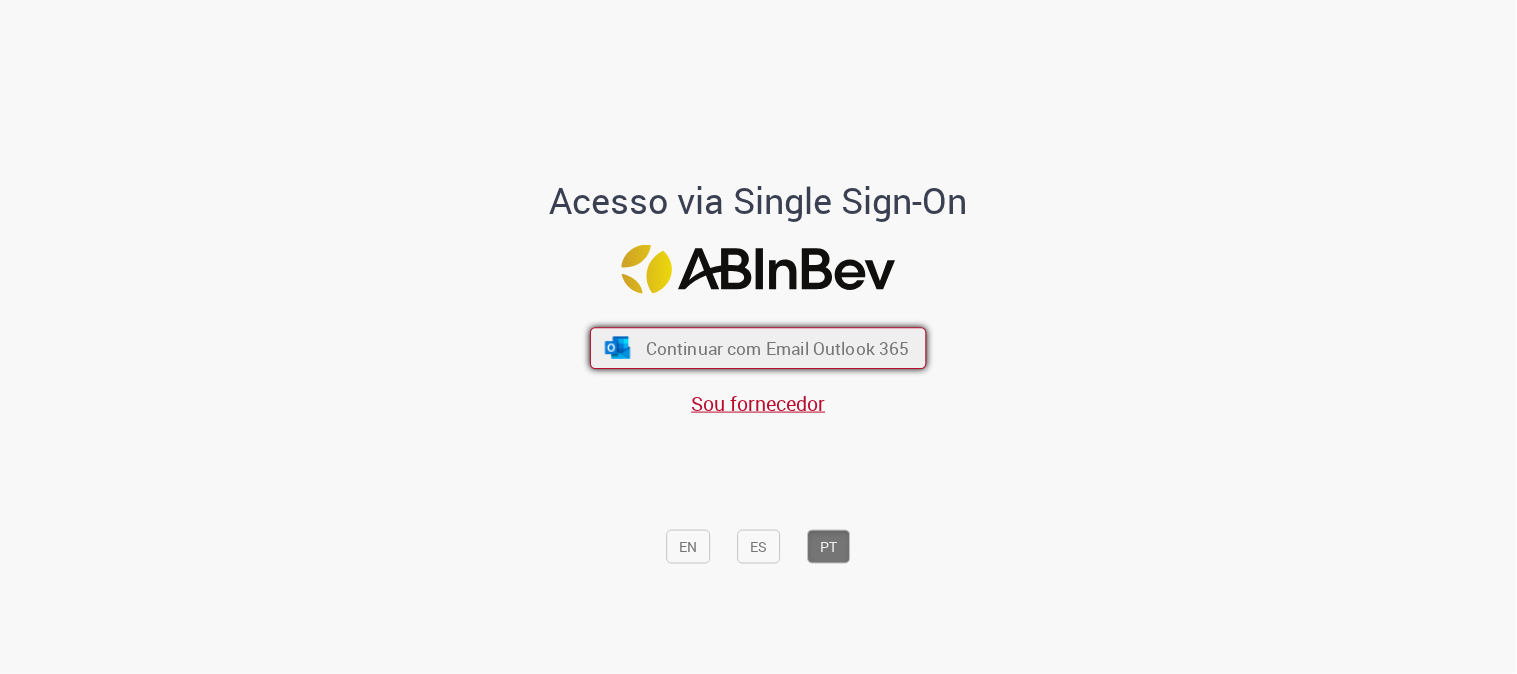 click on "Continuar com Email Outlook 365" at bounding box center [778, 348] 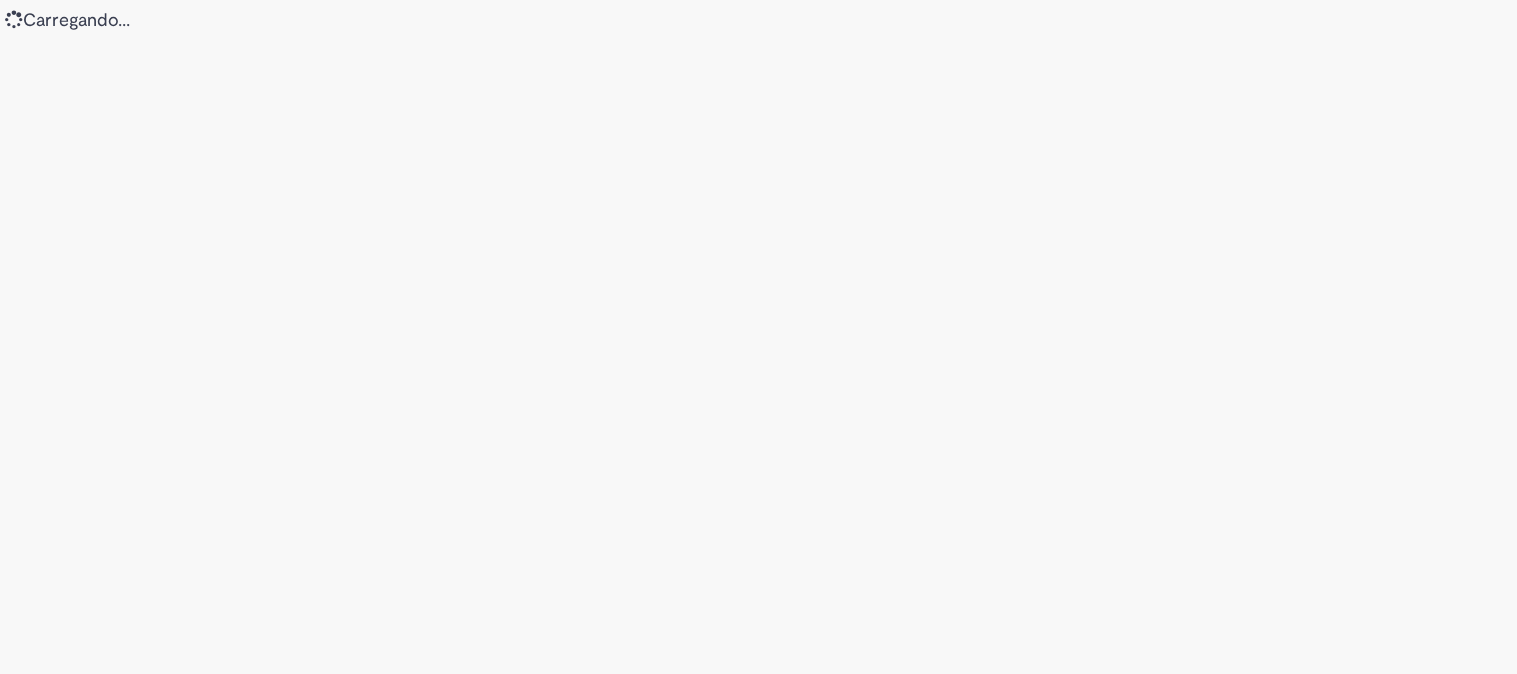 scroll, scrollTop: 0, scrollLeft: 0, axis: both 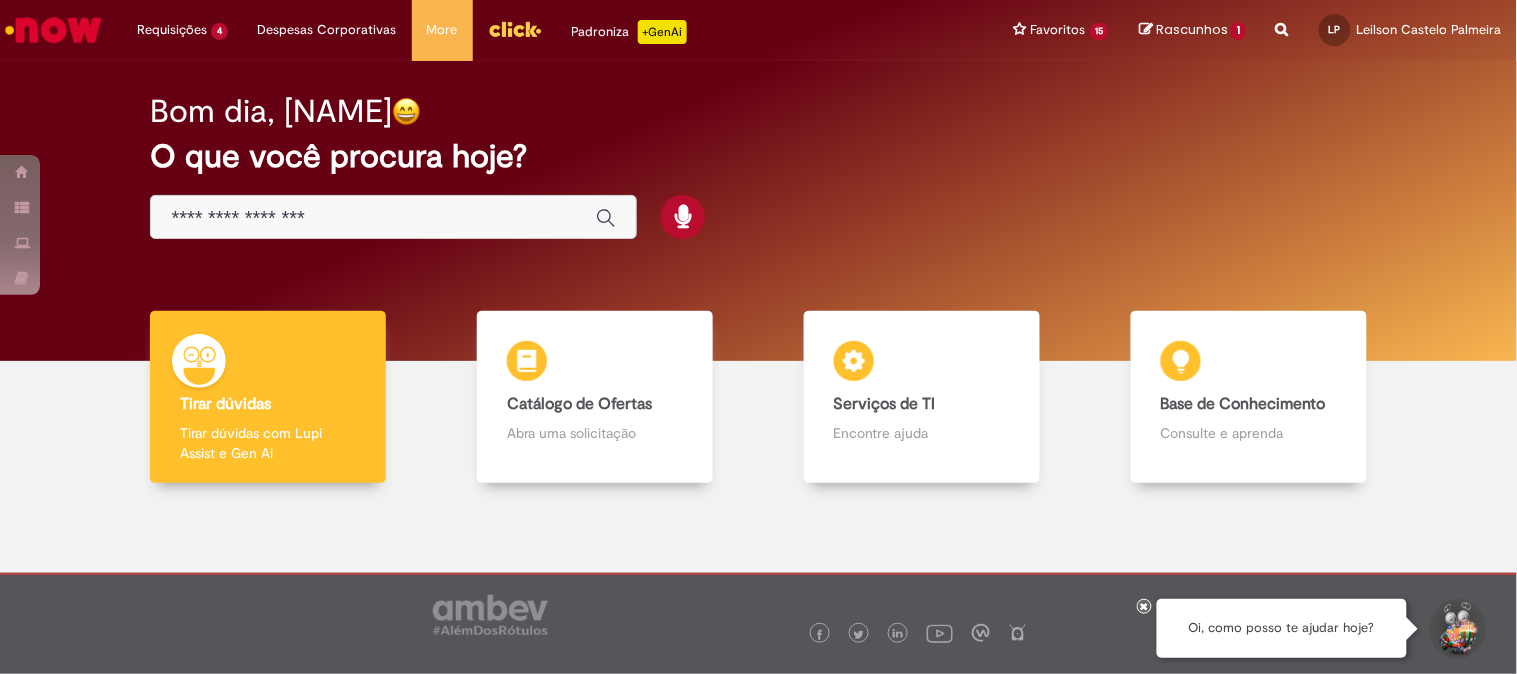 click on "Rascunhos" at bounding box center [1192, 29] 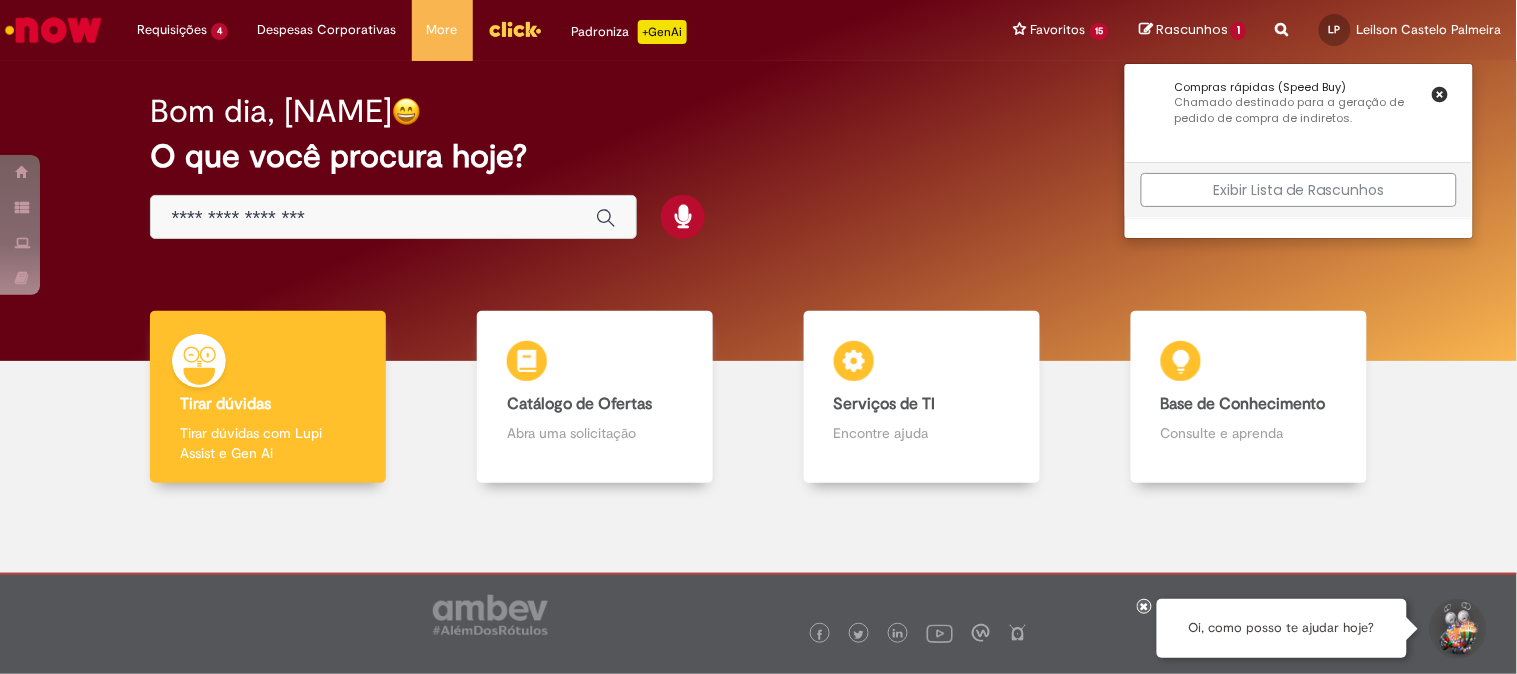 click on "Exibir Lista de Rascunhos" at bounding box center (1299, 190) 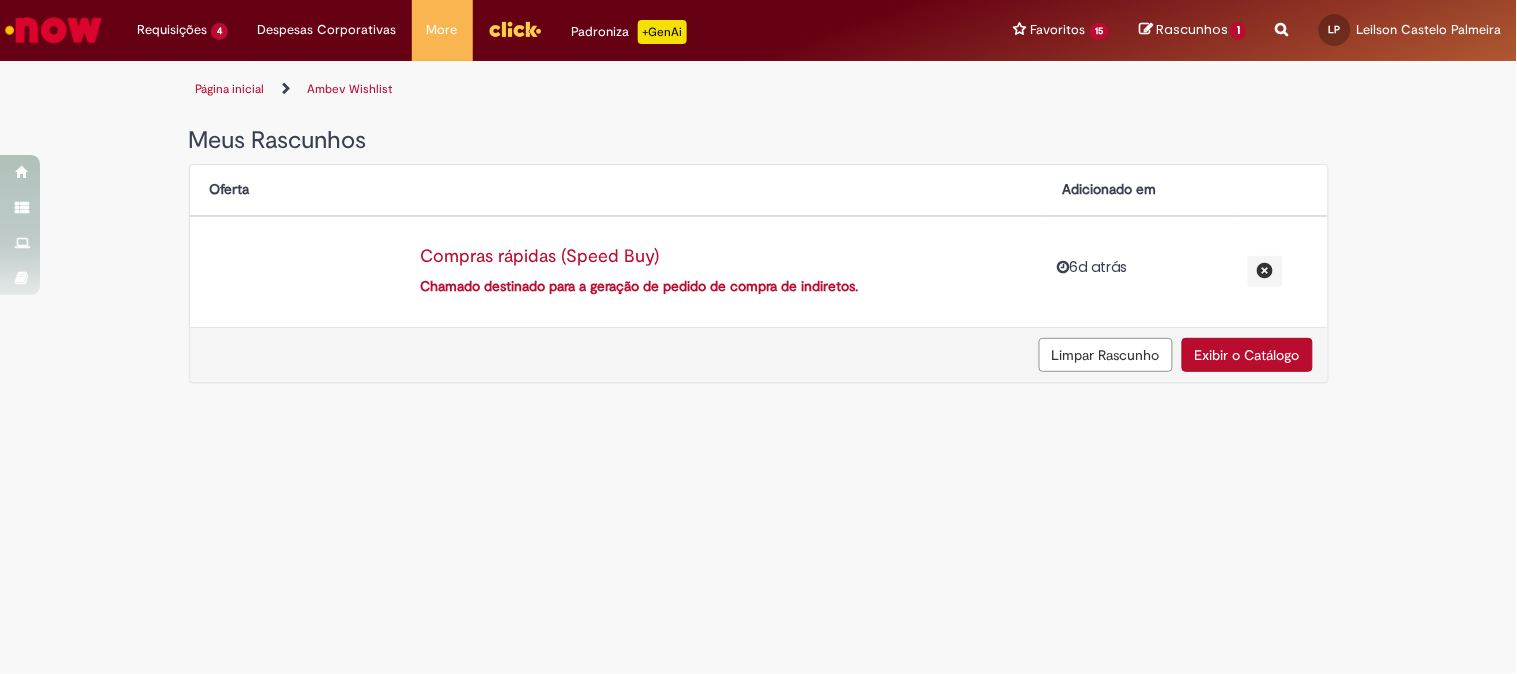 click on "Compras rápidas (Speed Buy)
Chamado destinado para a geração de pedido de compra de indiretos." at bounding box center [721, 272] 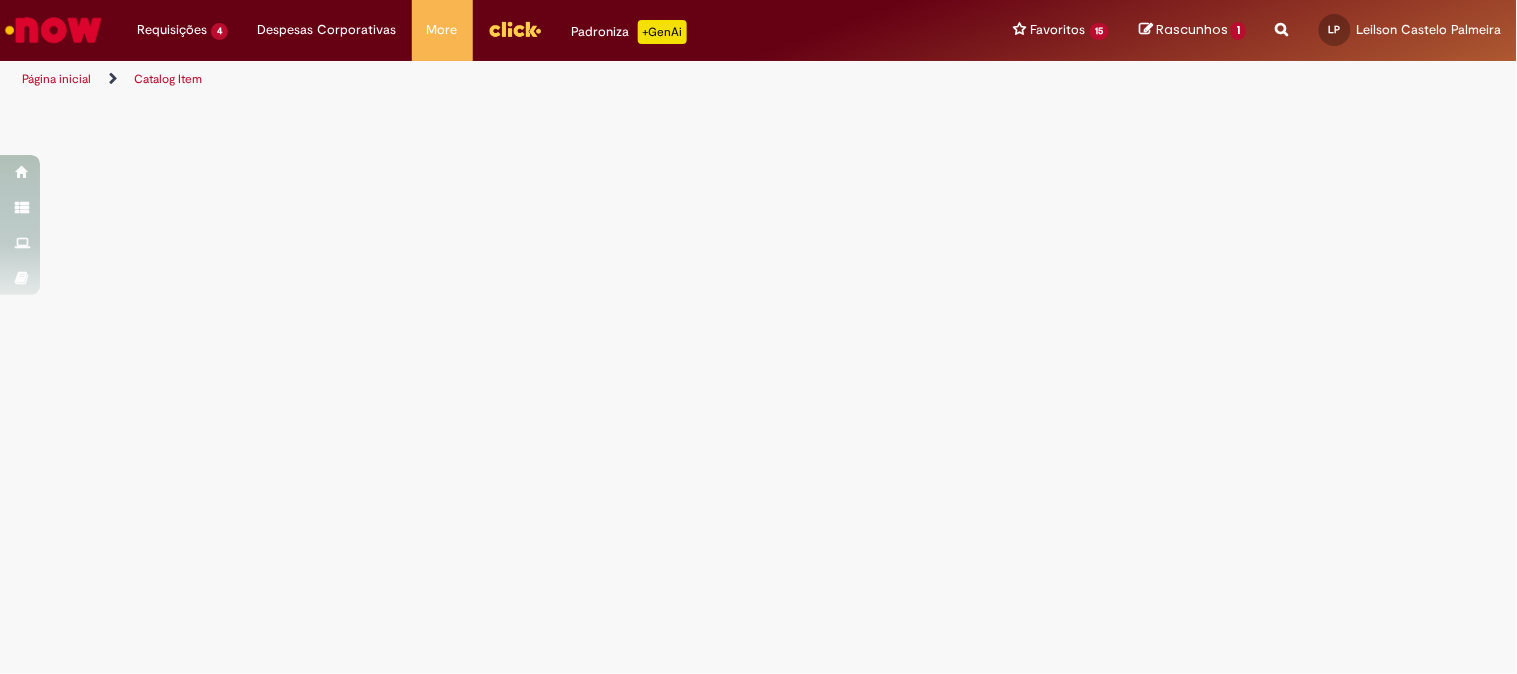 select on "**********" 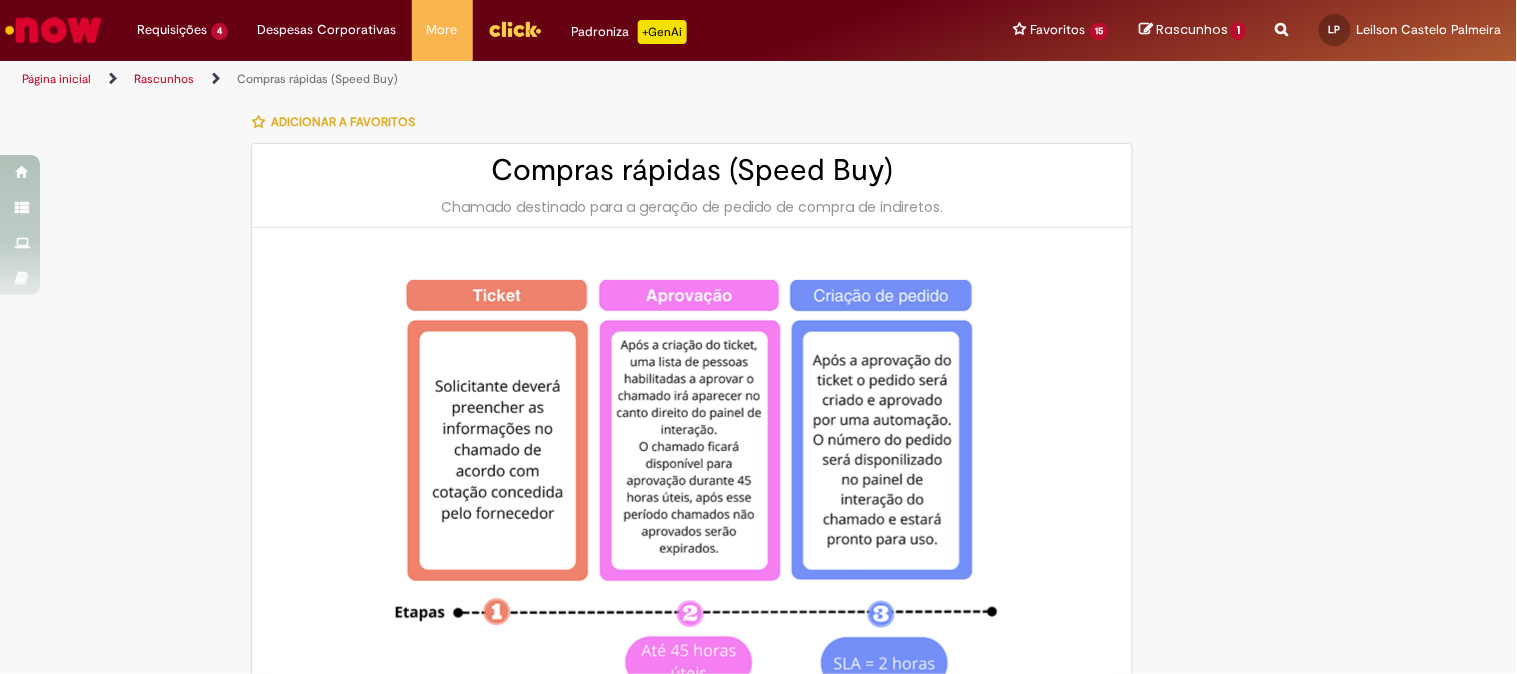 type on "********" 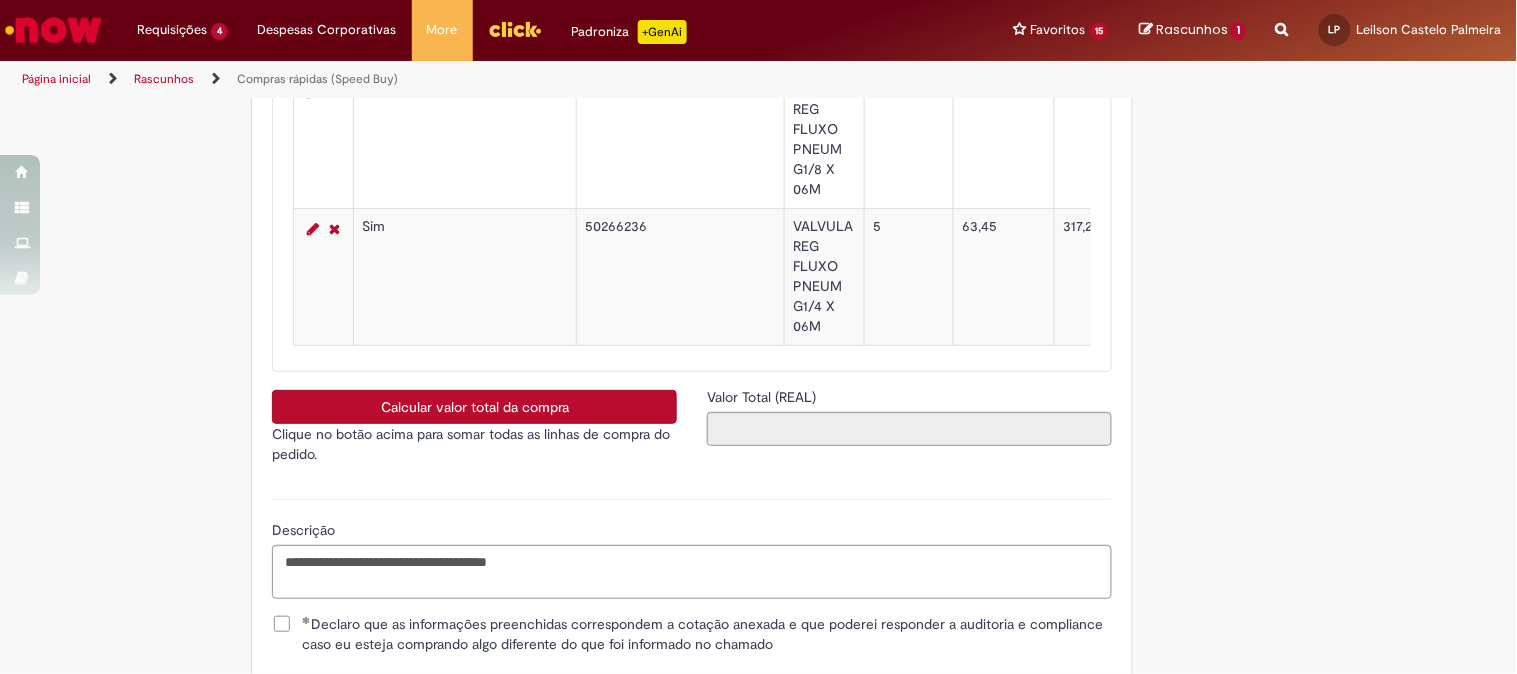 scroll, scrollTop: 3555, scrollLeft: 0, axis: vertical 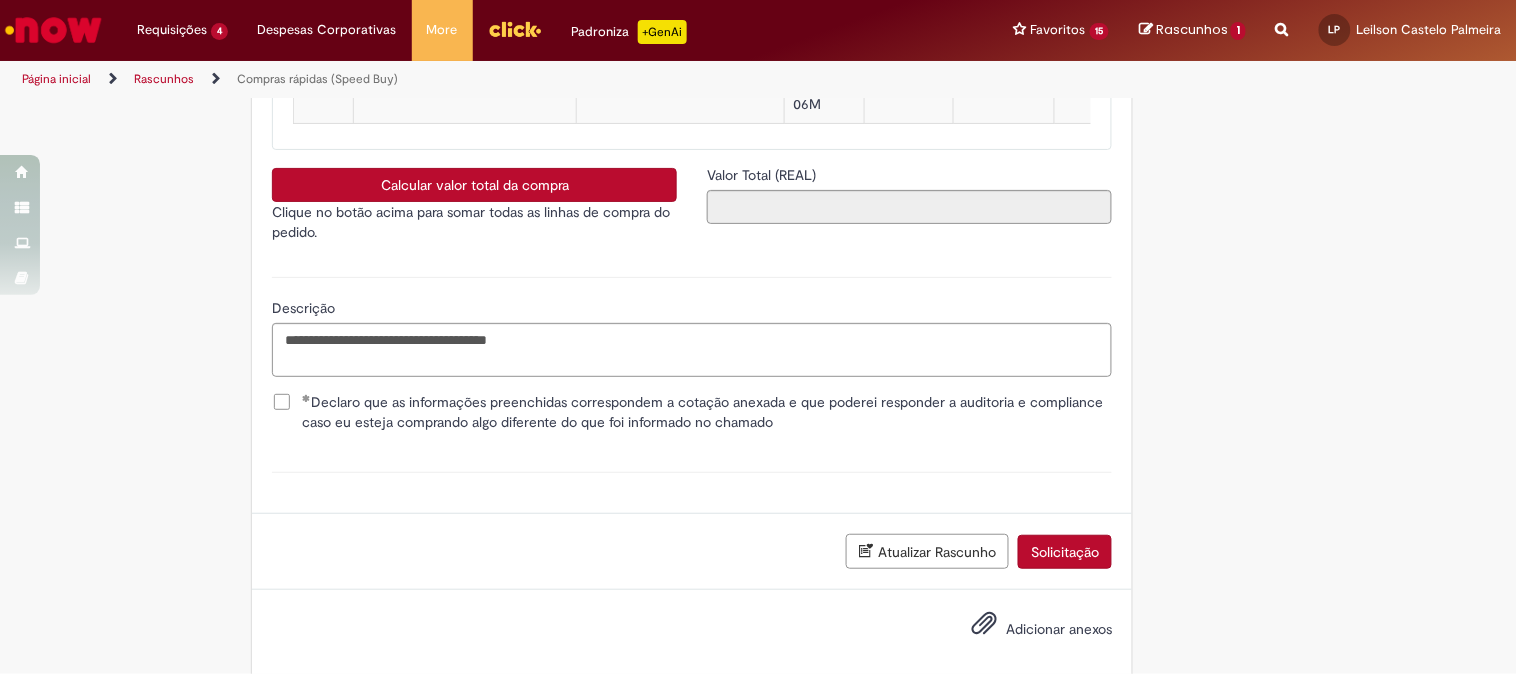click on "Calcular valor total da compra" at bounding box center (474, 185) 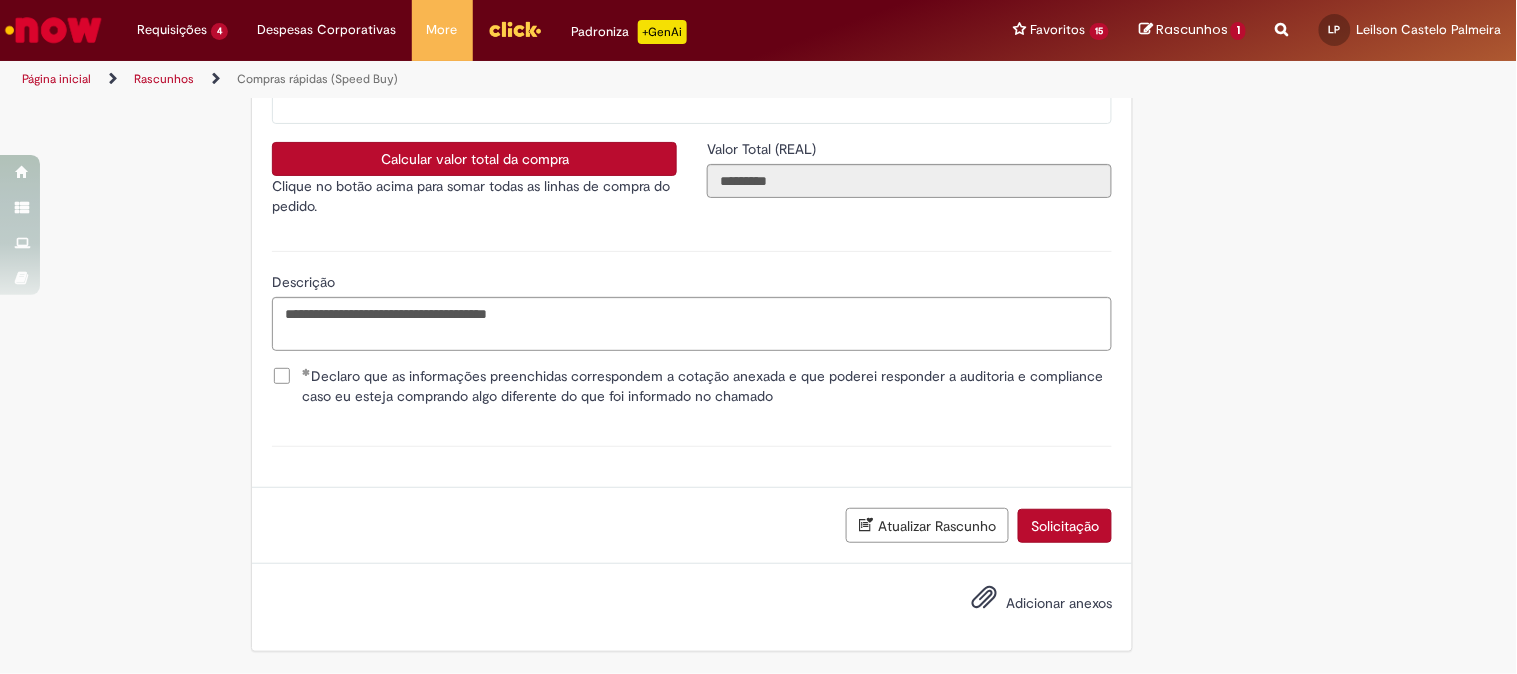 scroll, scrollTop: 3517, scrollLeft: 0, axis: vertical 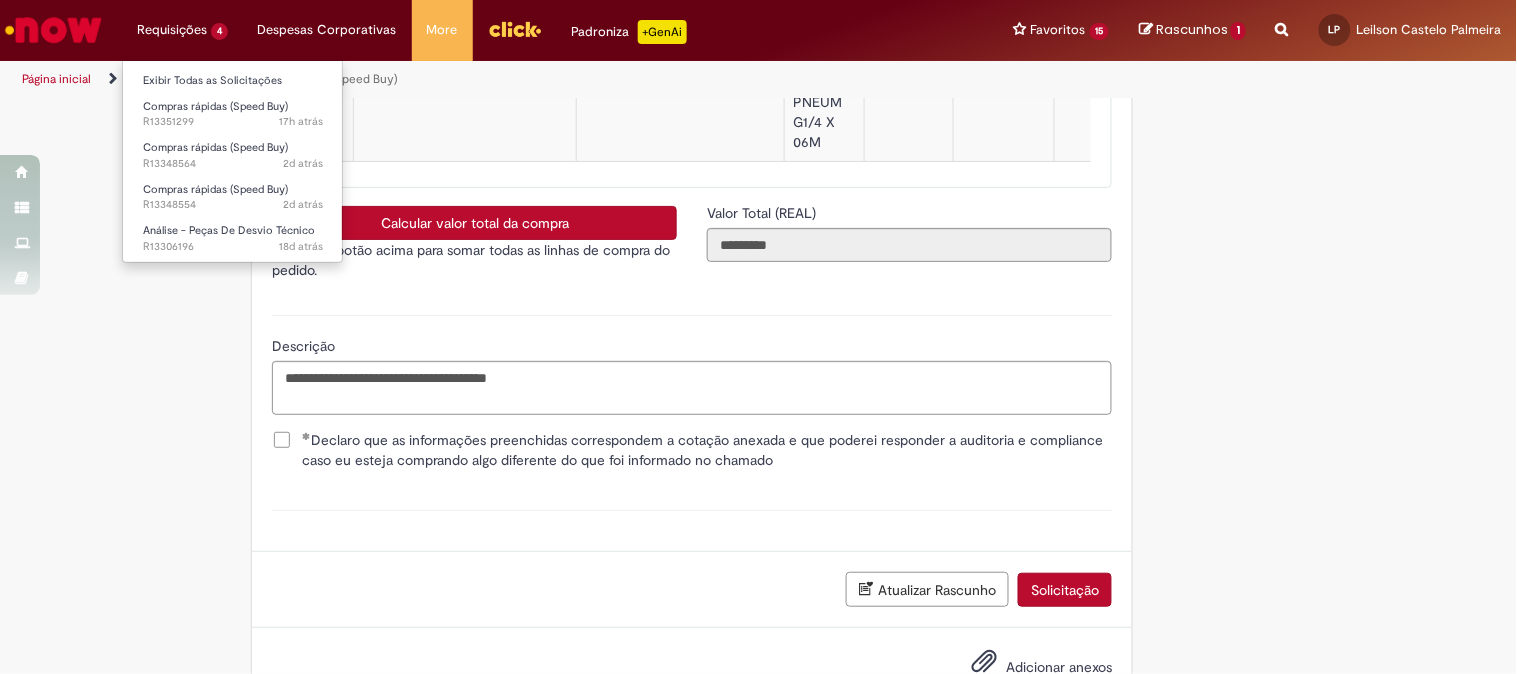 type 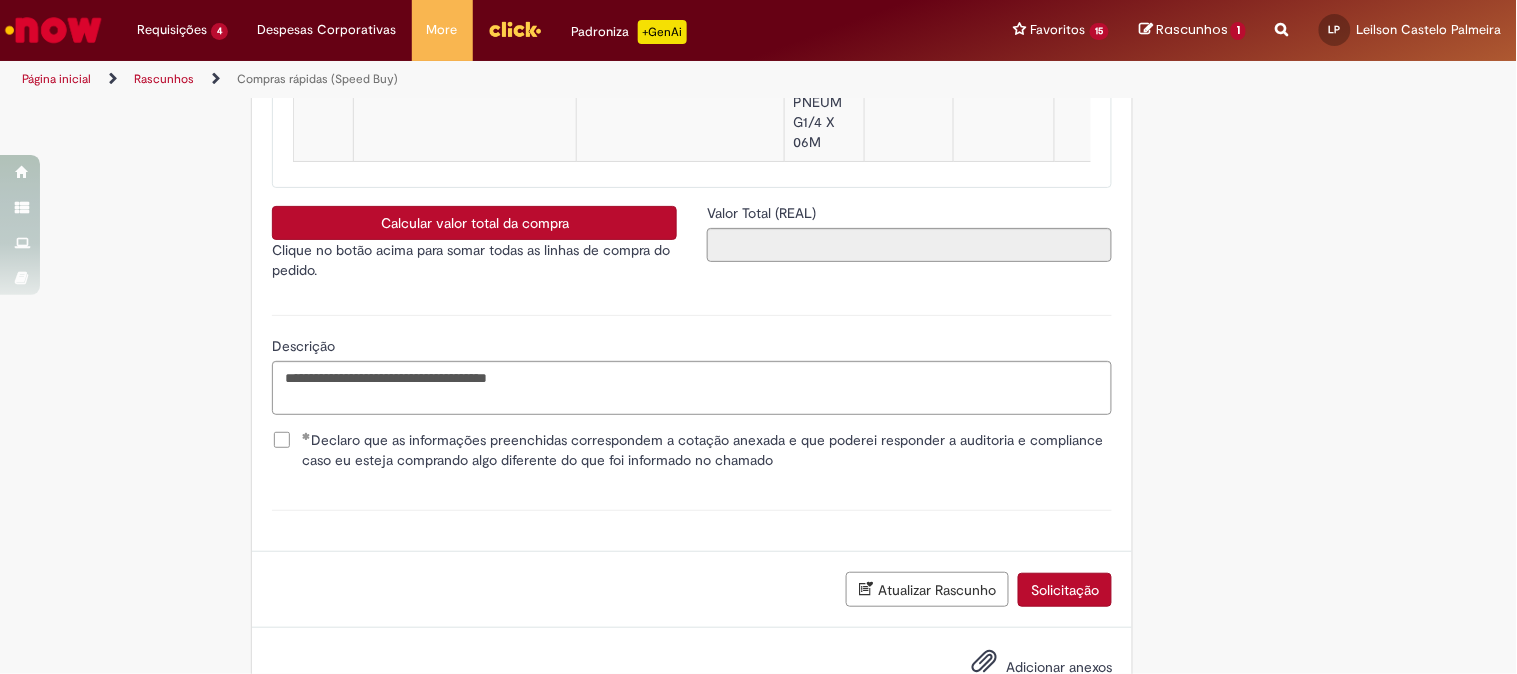 scroll, scrollTop: 3628, scrollLeft: 0, axis: vertical 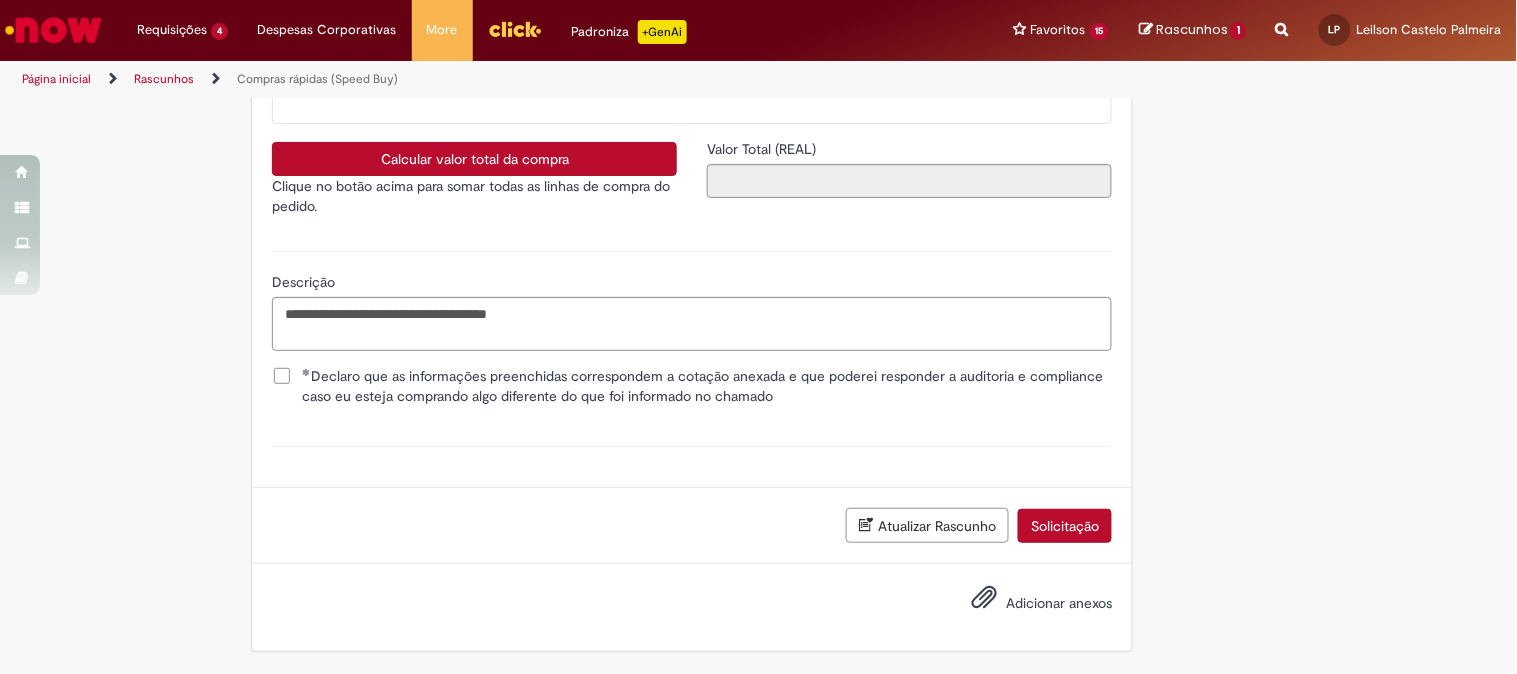 click on "Adicionar anexos" at bounding box center (1059, 603) 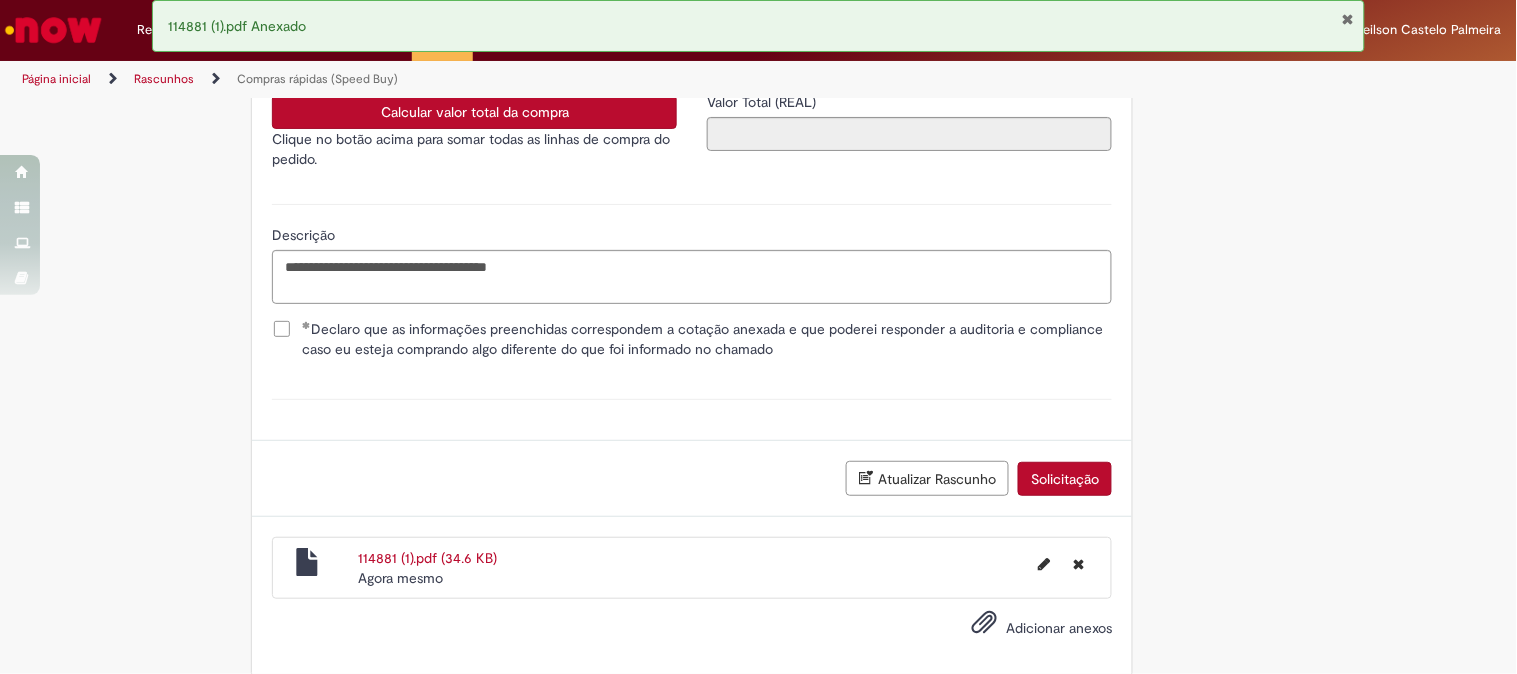 click on "Solicitação" at bounding box center (1065, 479) 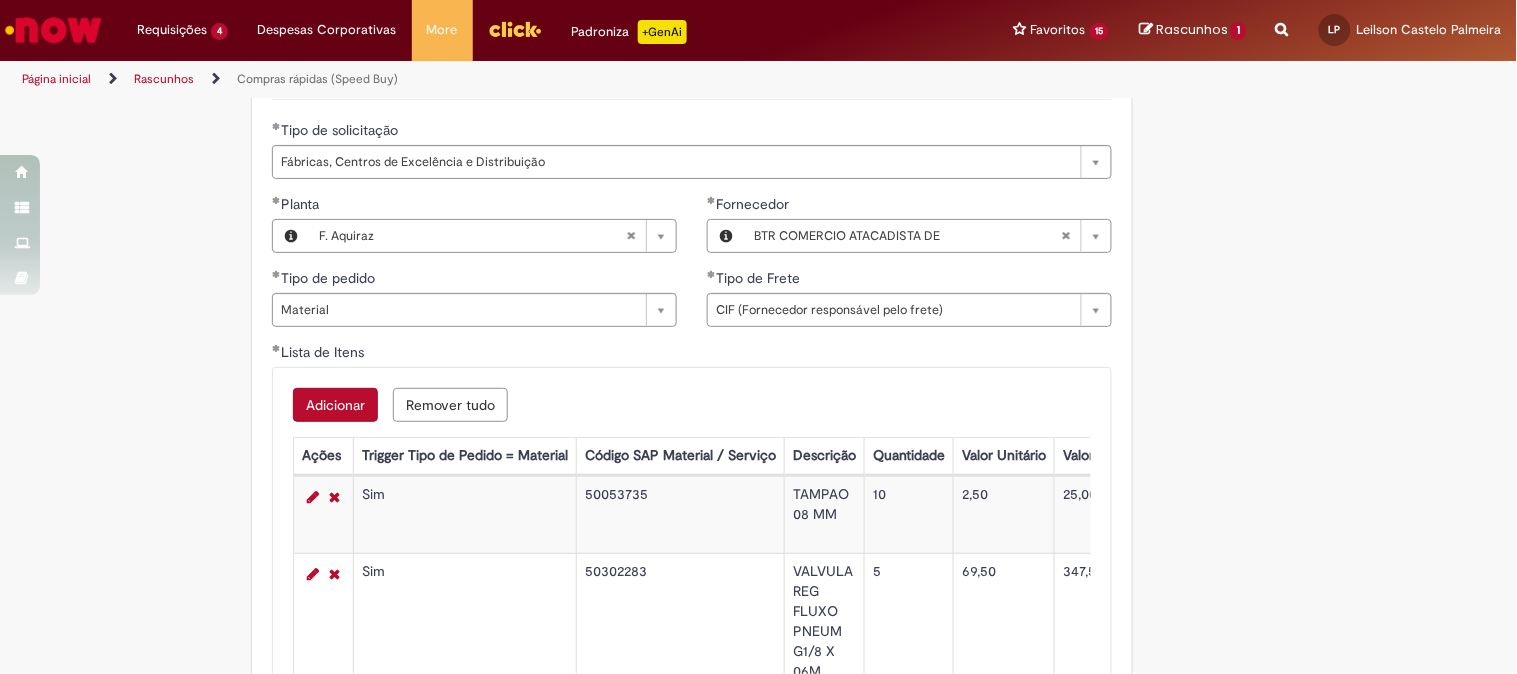 scroll, scrollTop: 2740, scrollLeft: 0, axis: vertical 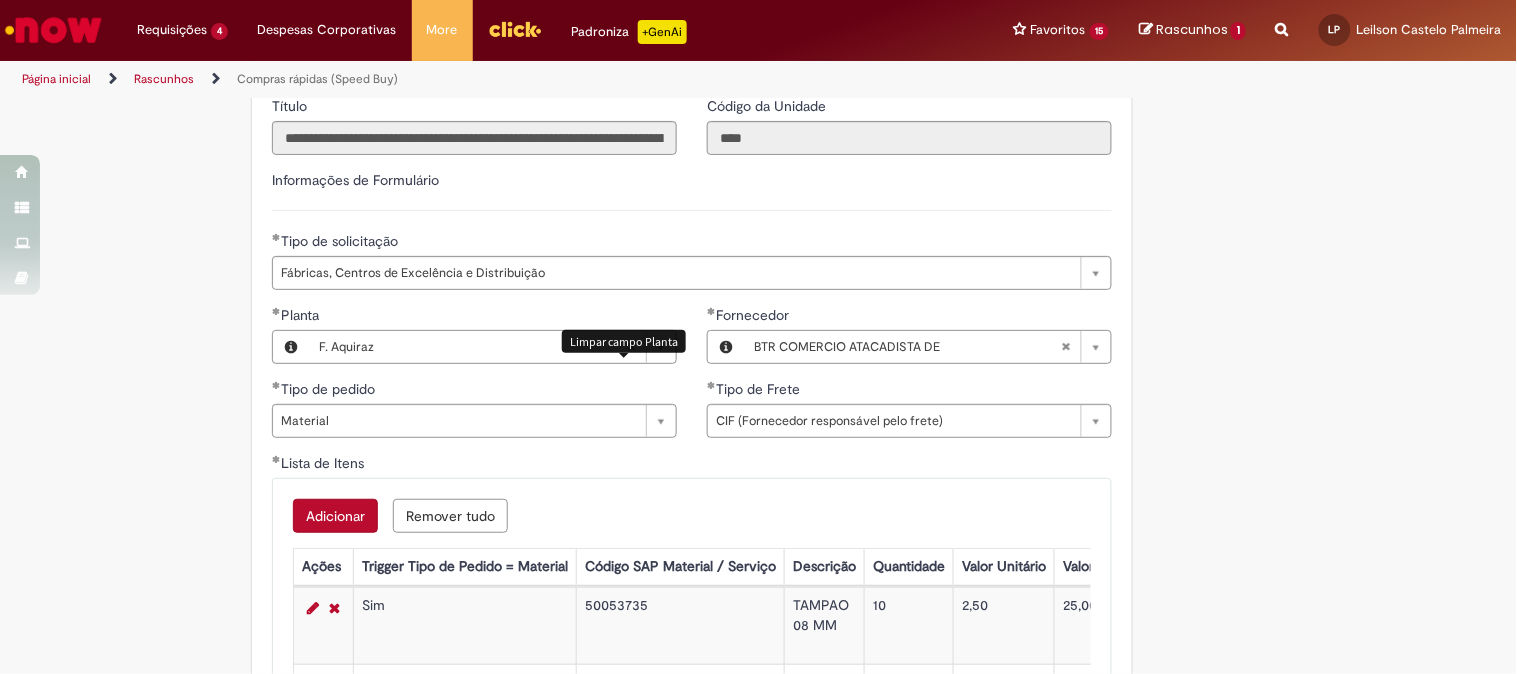 click at bounding box center (631, 347) 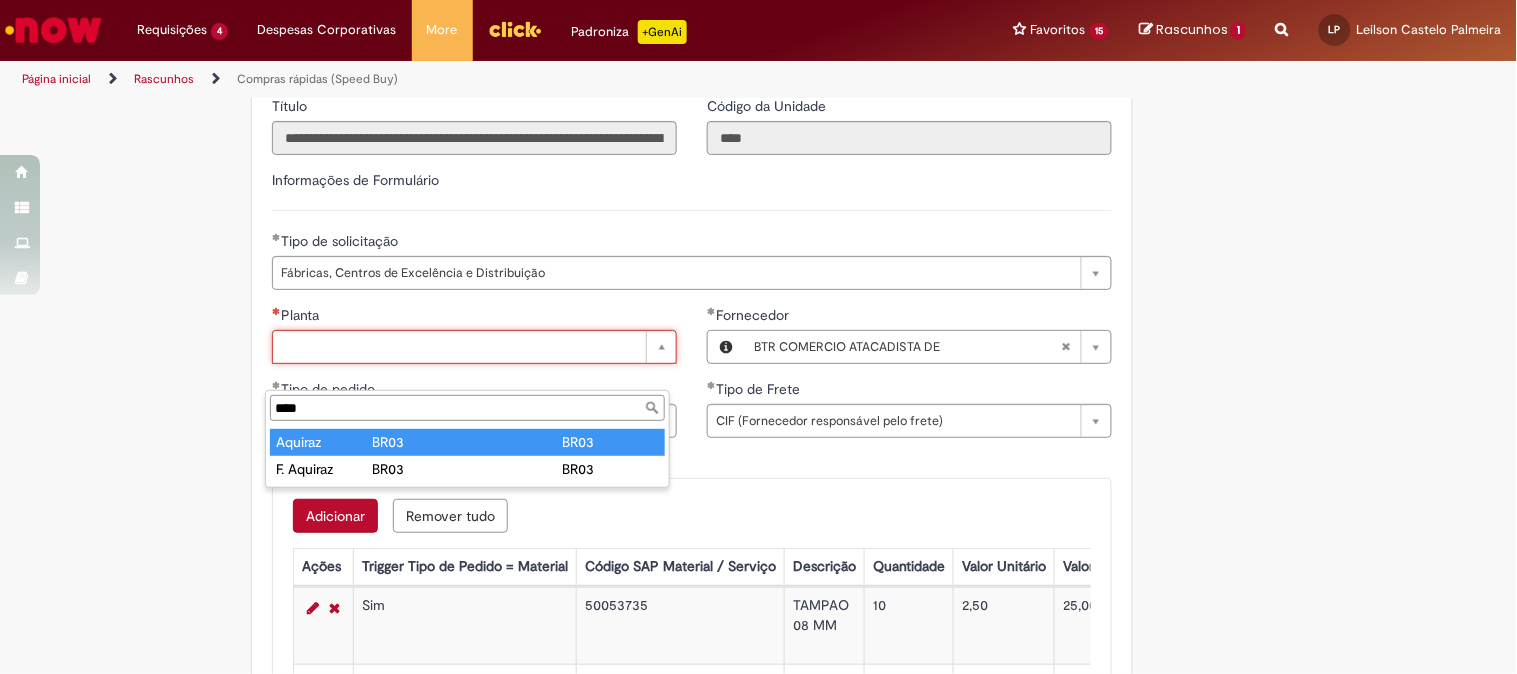 type on "****" 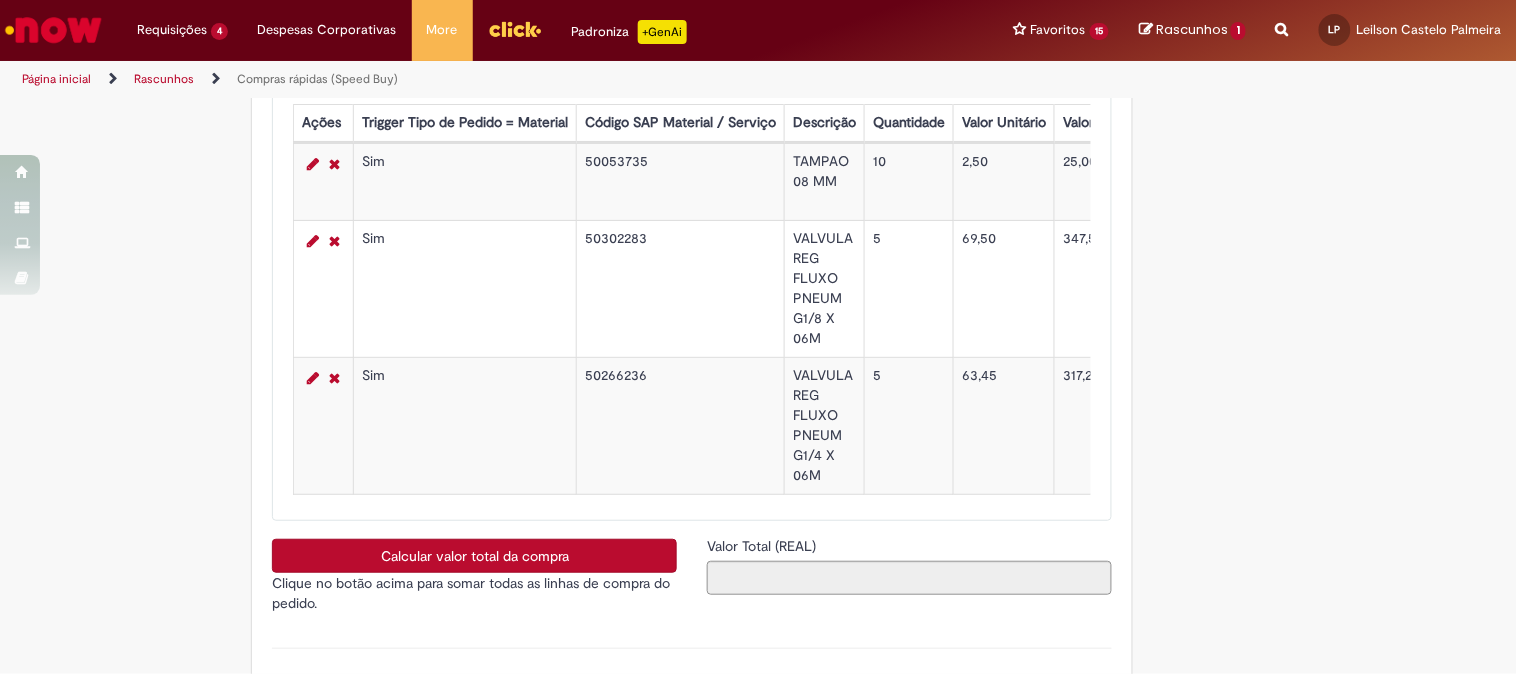 scroll, scrollTop: 3295, scrollLeft: 0, axis: vertical 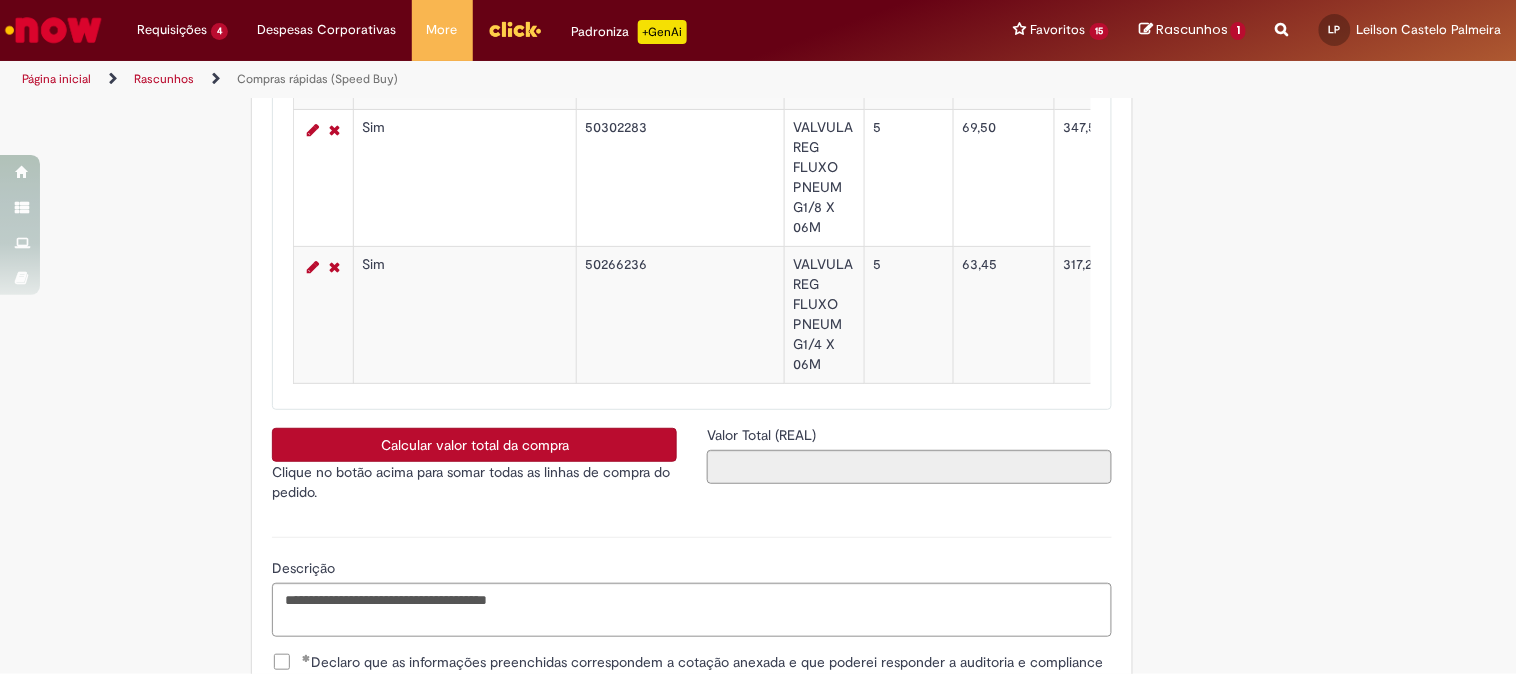 click on "Calcular valor total da compra" at bounding box center [474, 445] 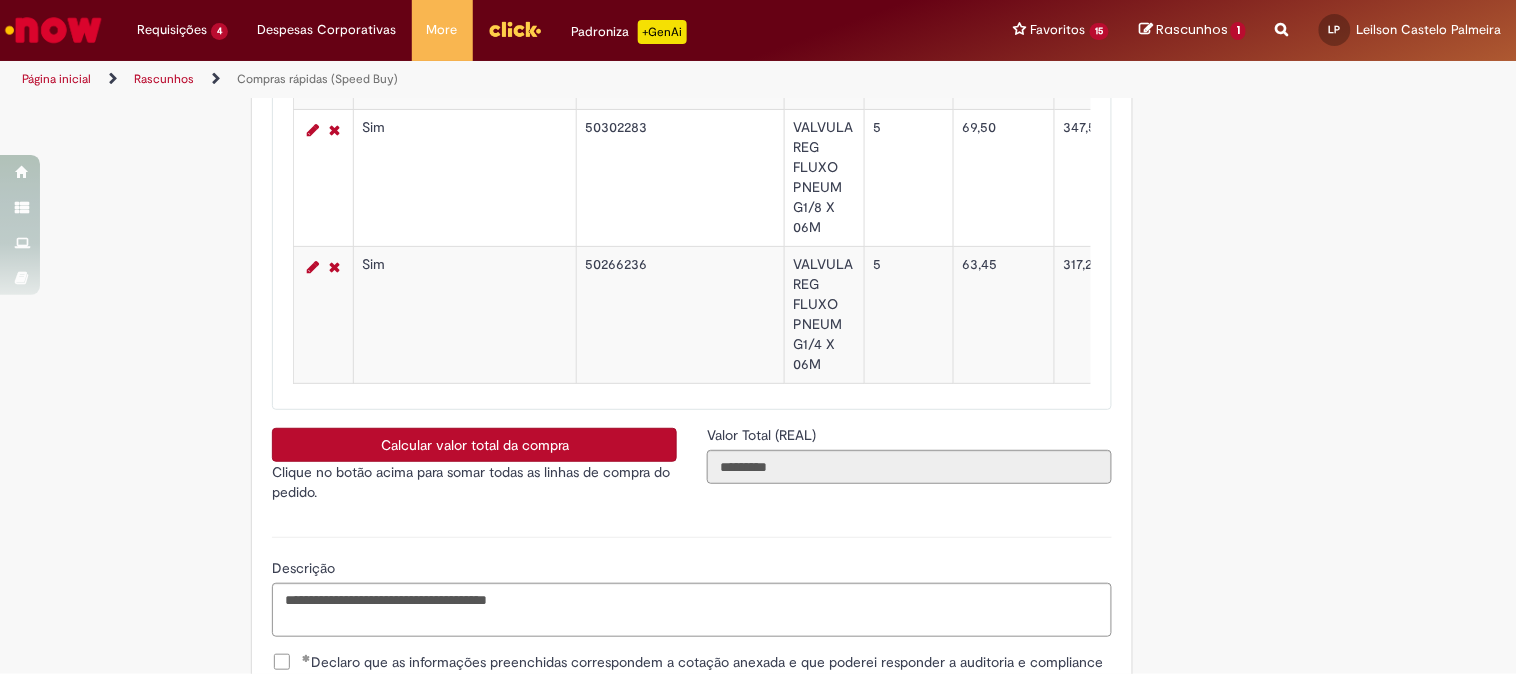 type 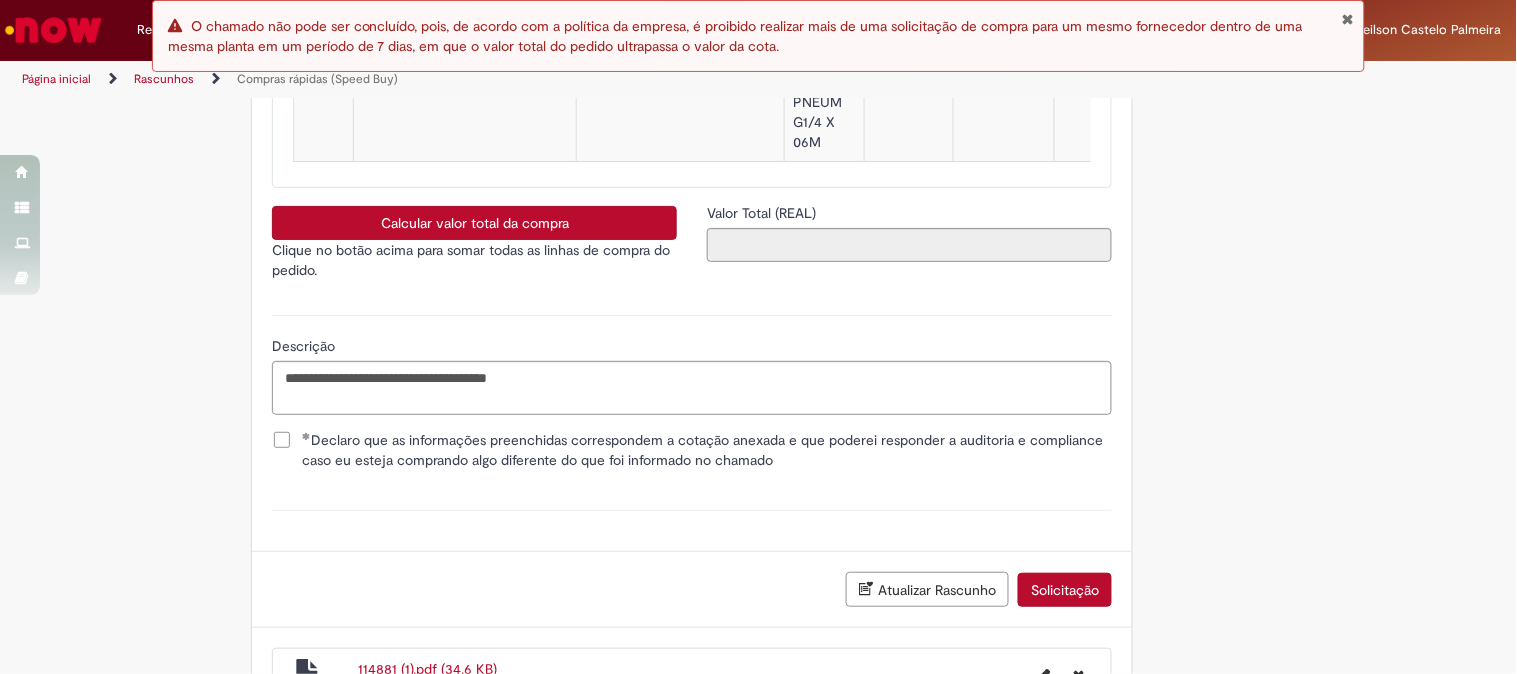 scroll, scrollTop: 3700, scrollLeft: 0, axis: vertical 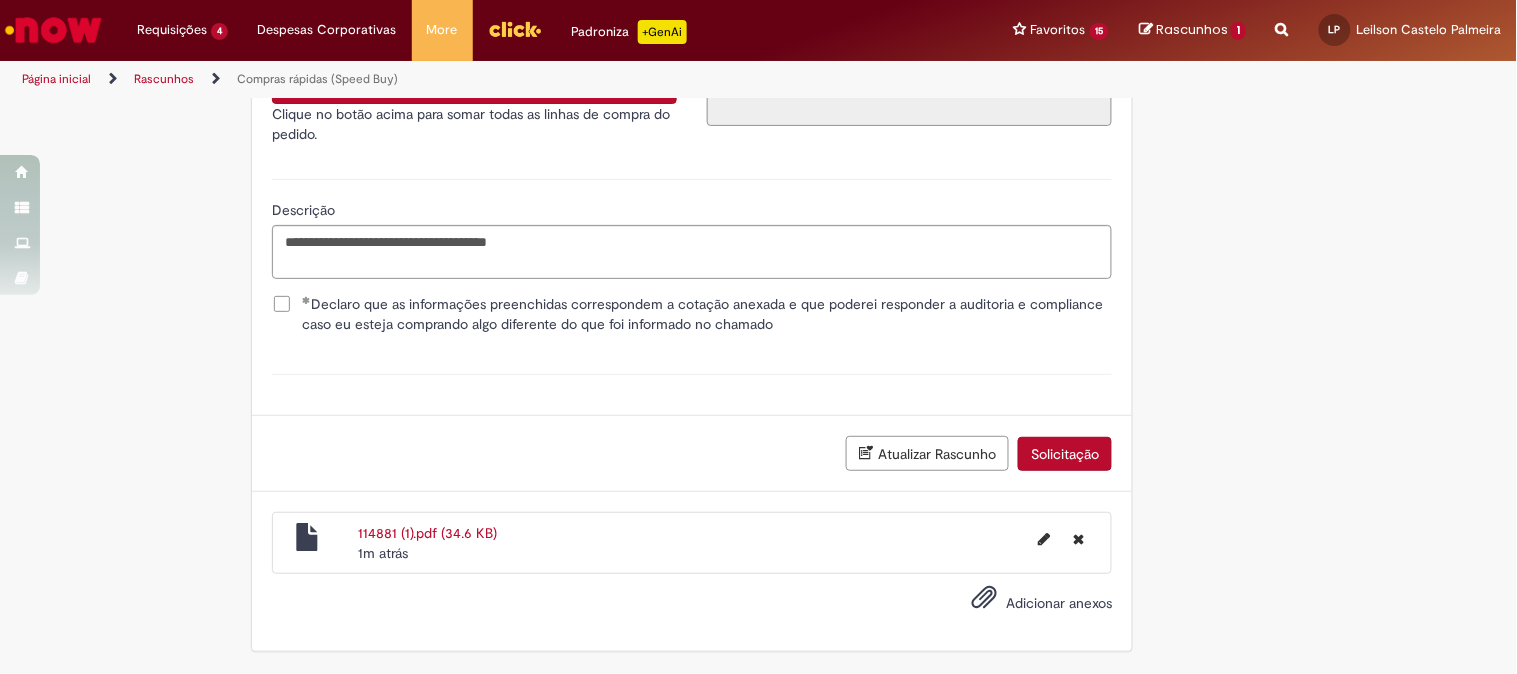 click on "Atualizar Rascunho" at bounding box center [927, 453] 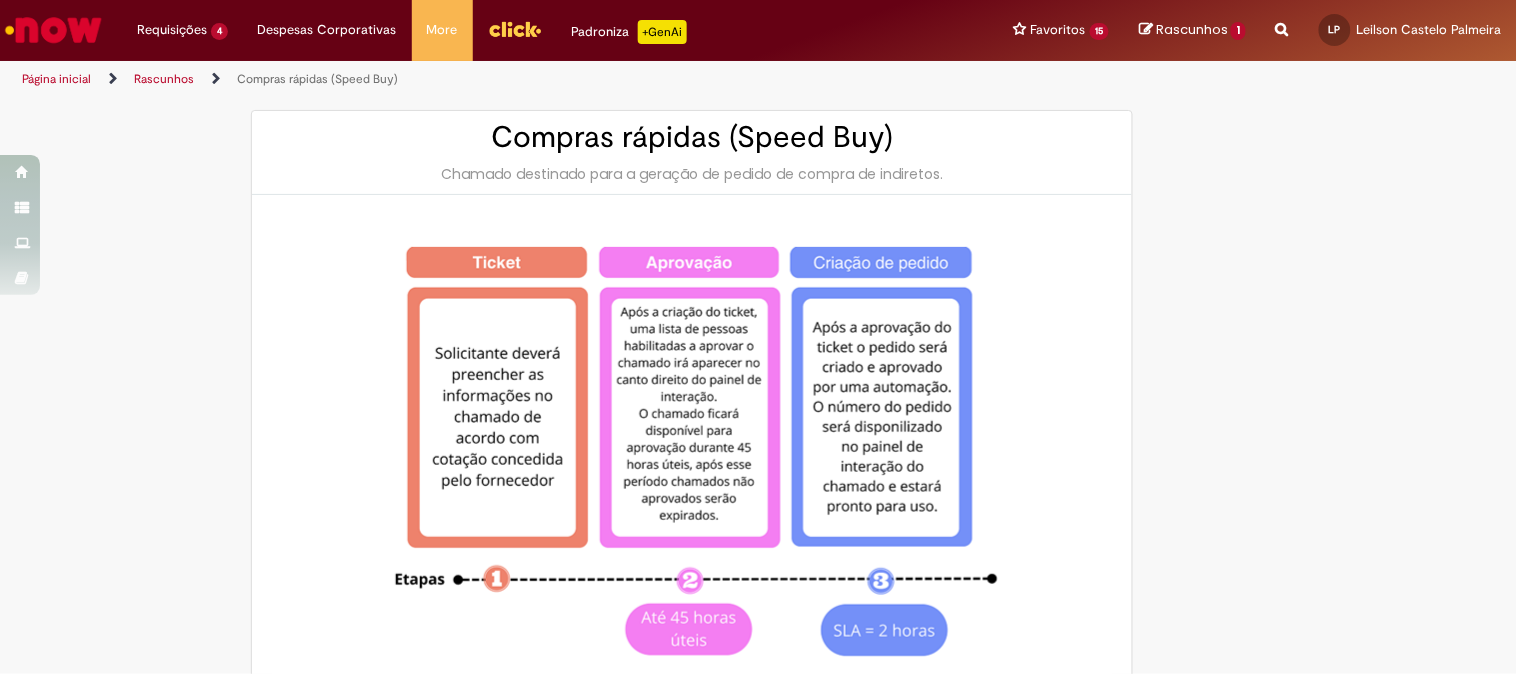 scroll, scrollTop: 0, scrollLeft: 0, axis: both 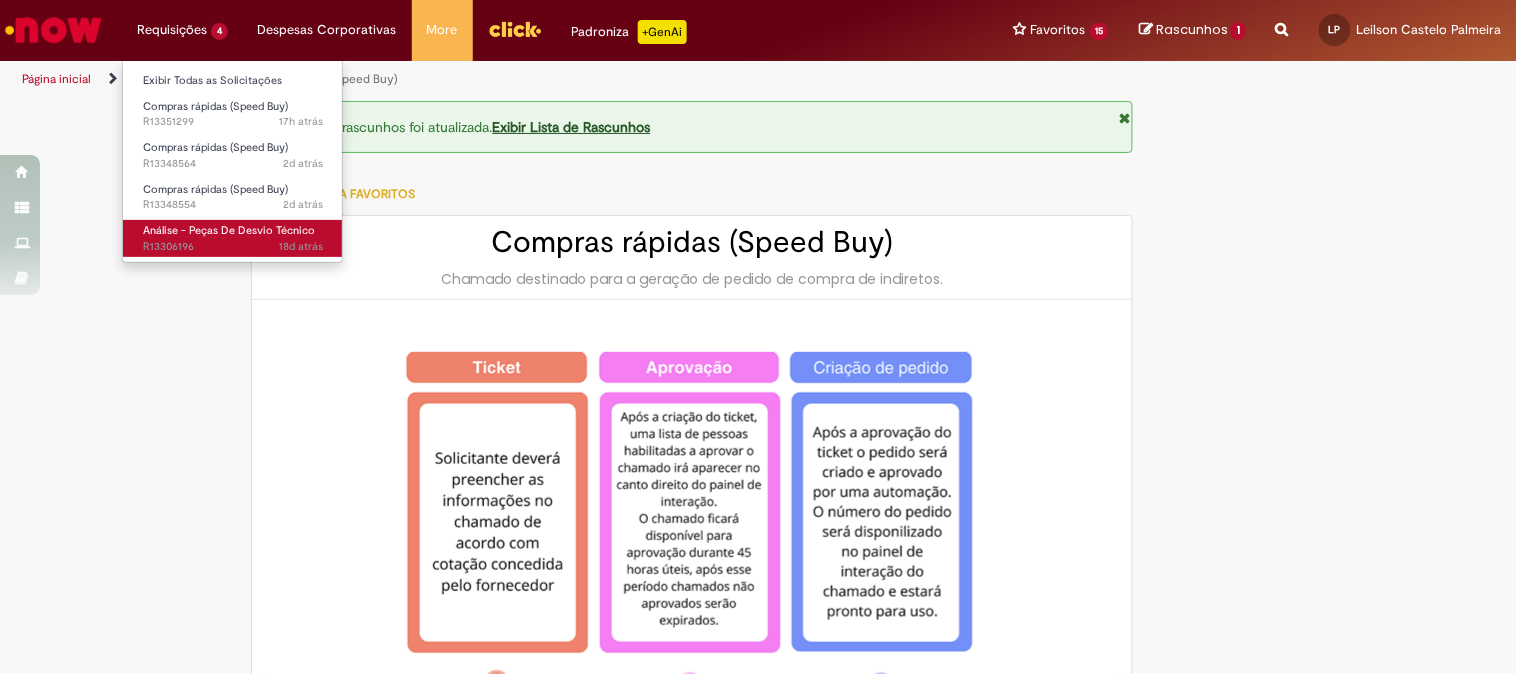 click on "18d atrás 18 dias atrás  R[REFERENCE]" at bounding box center [233, 247] 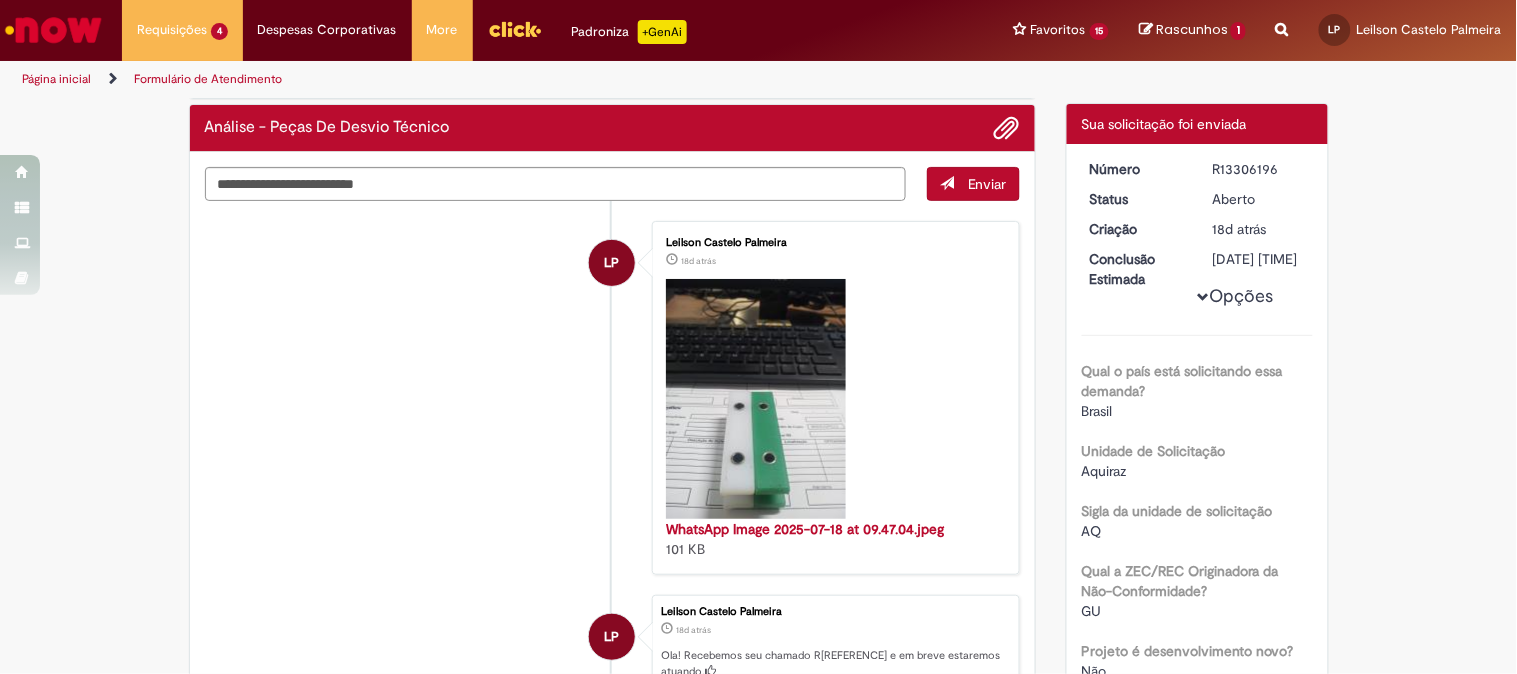 scroll, scrollTop: 0, scrollLeft: 0, axis: both 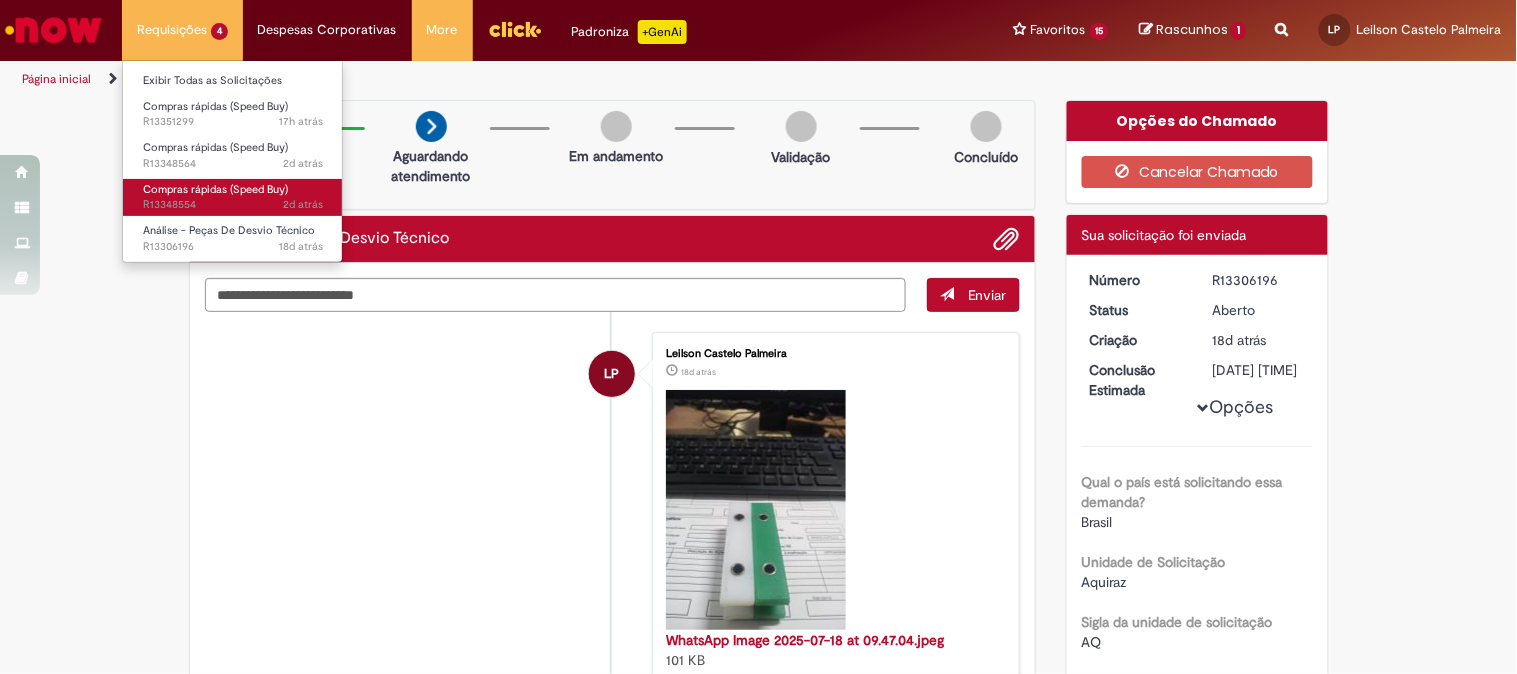 click on "2d atrás 2 dias atrás  R[REFERENCE]" at bounding box center [233, 205] 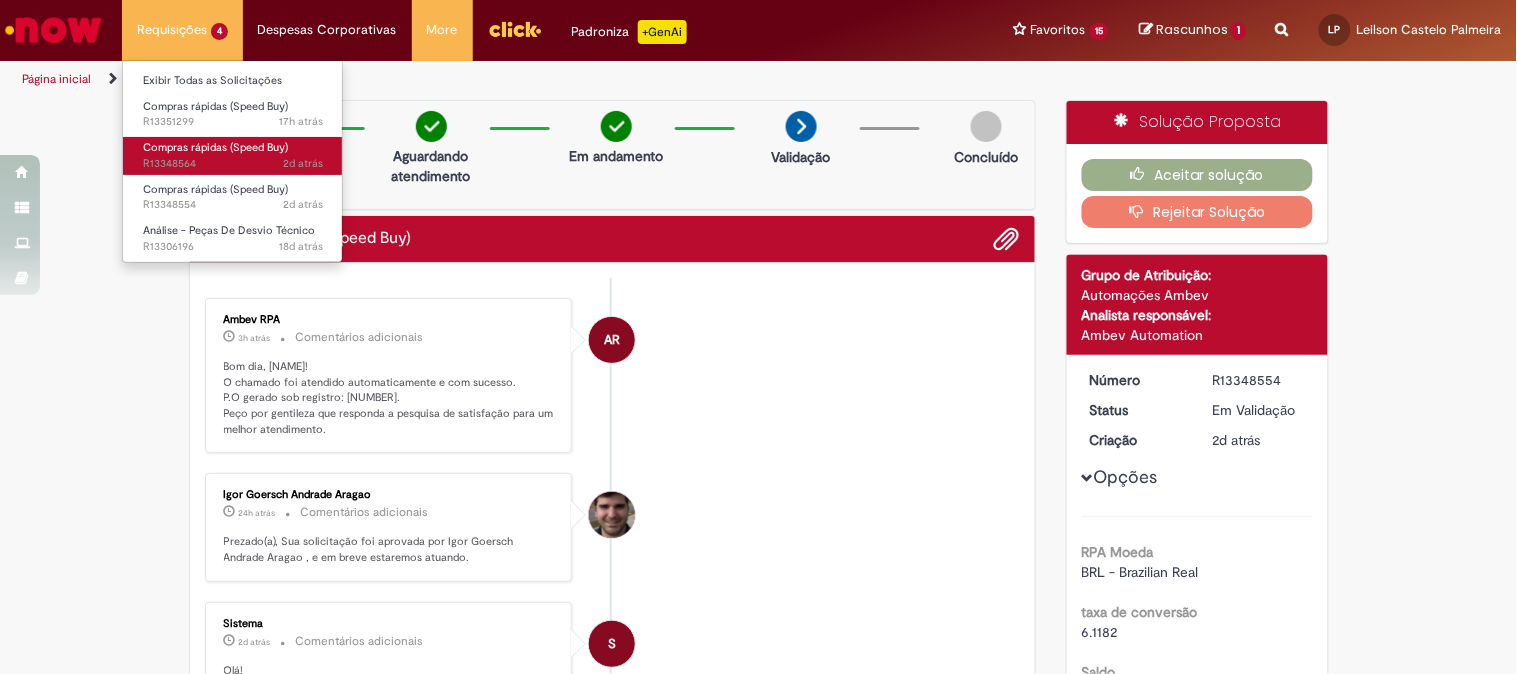 click on "Compras rápidas (Speed Buy)" at bounding box center [215, 147] 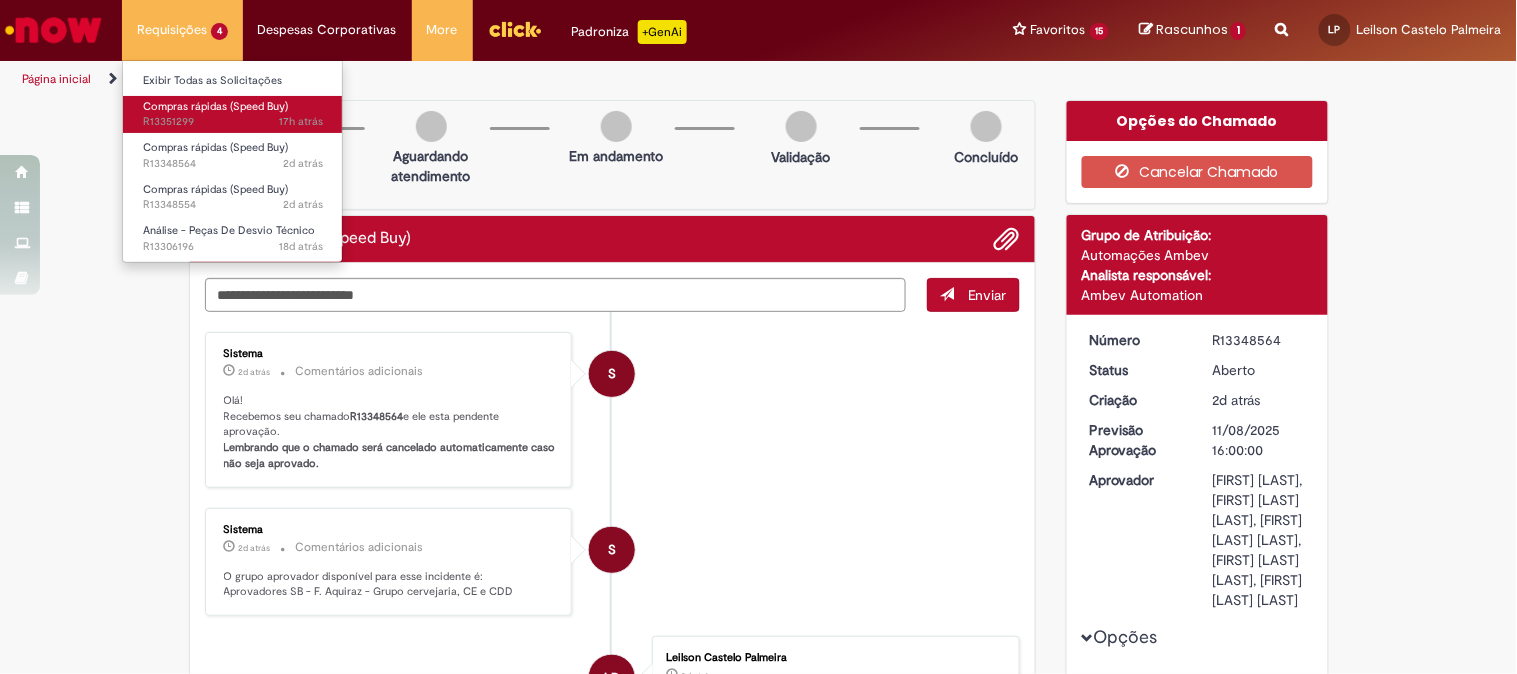 click on "Compras rápidas (Speed Buy)
17h atrás 17 horas atrás  R[REFERENCE]" at bounding box center (233, 114) 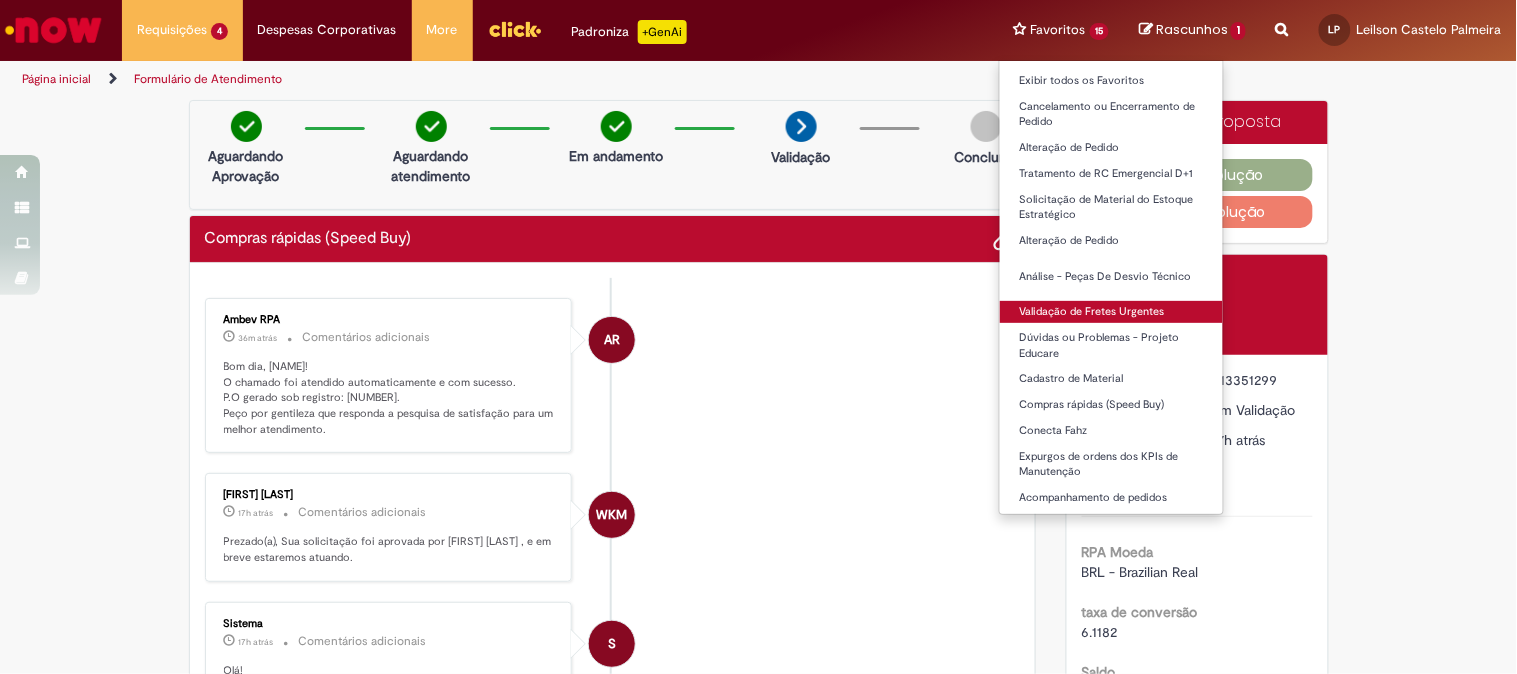 click on "Validação de Fretes Urgentes" at bounding box center (1112, 312) 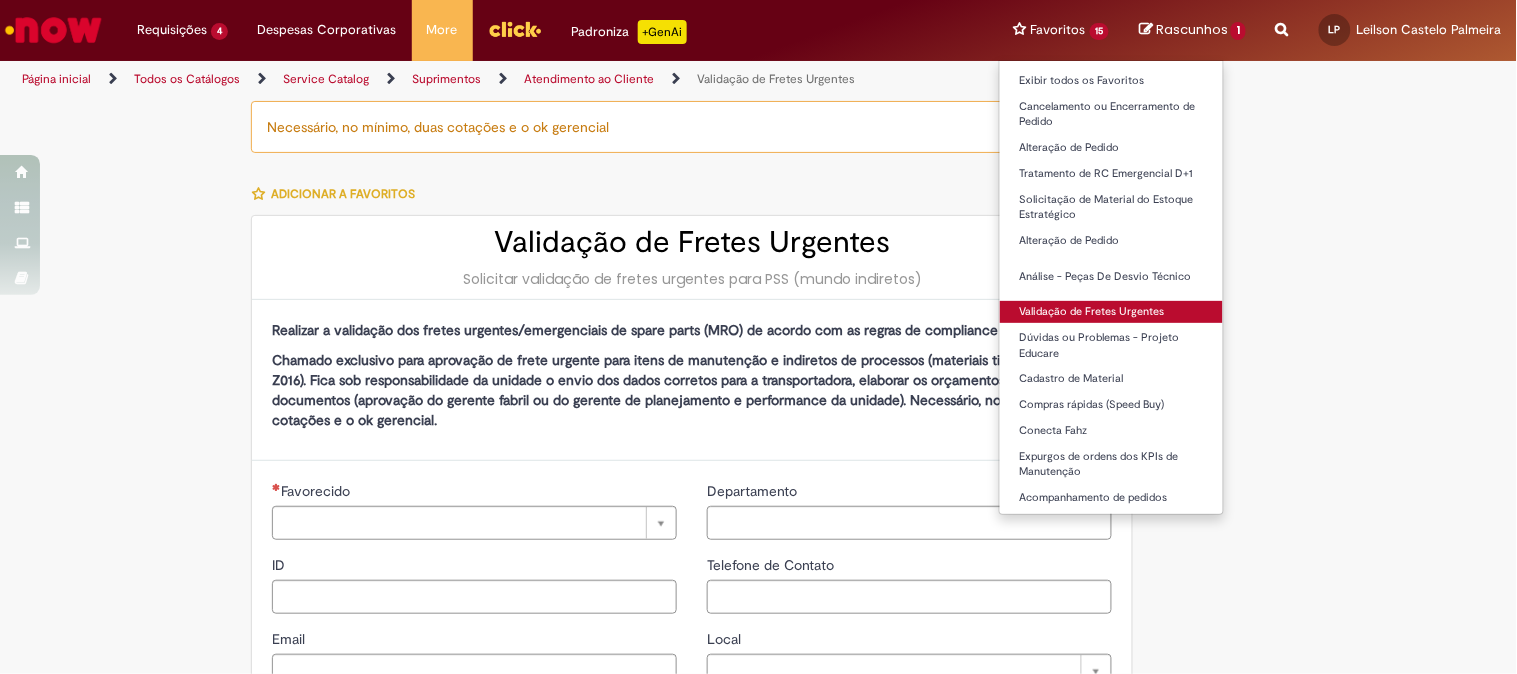 type on "********" 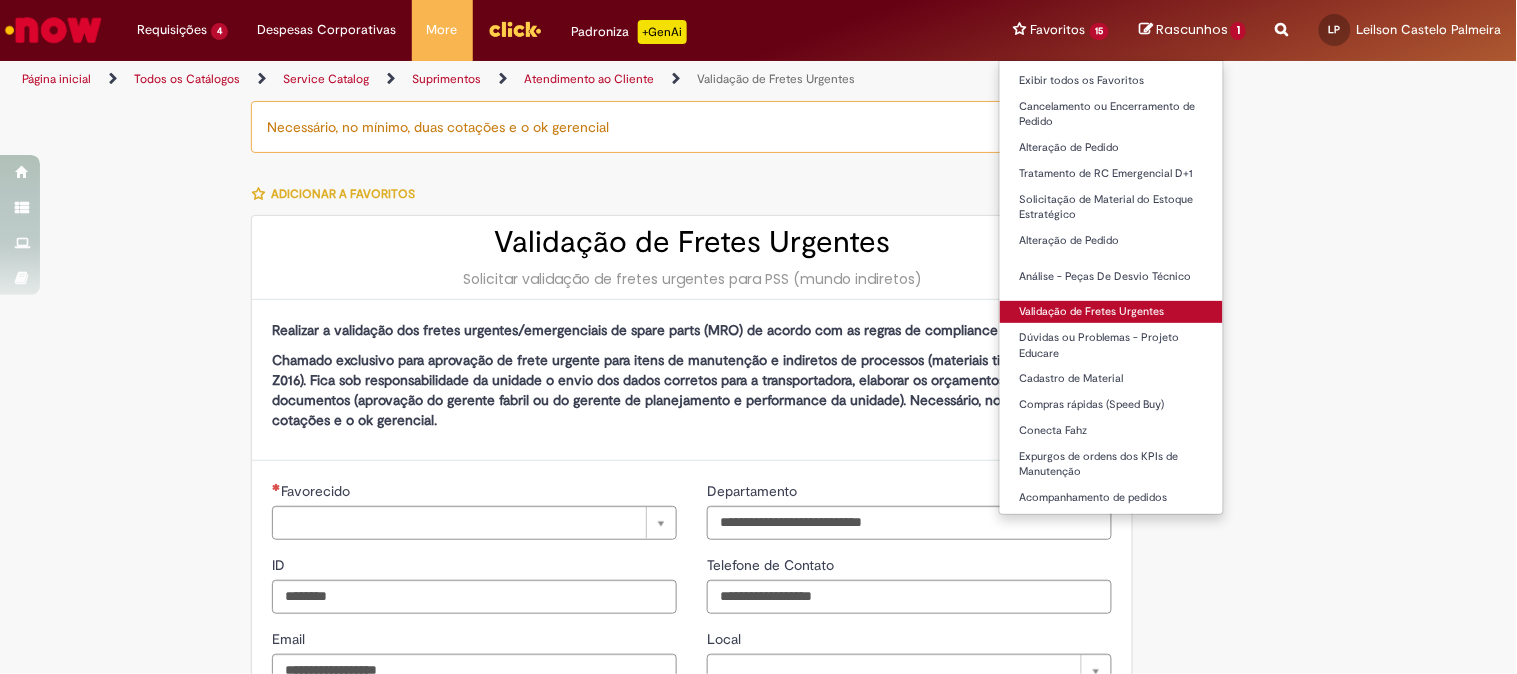 type on "**********" 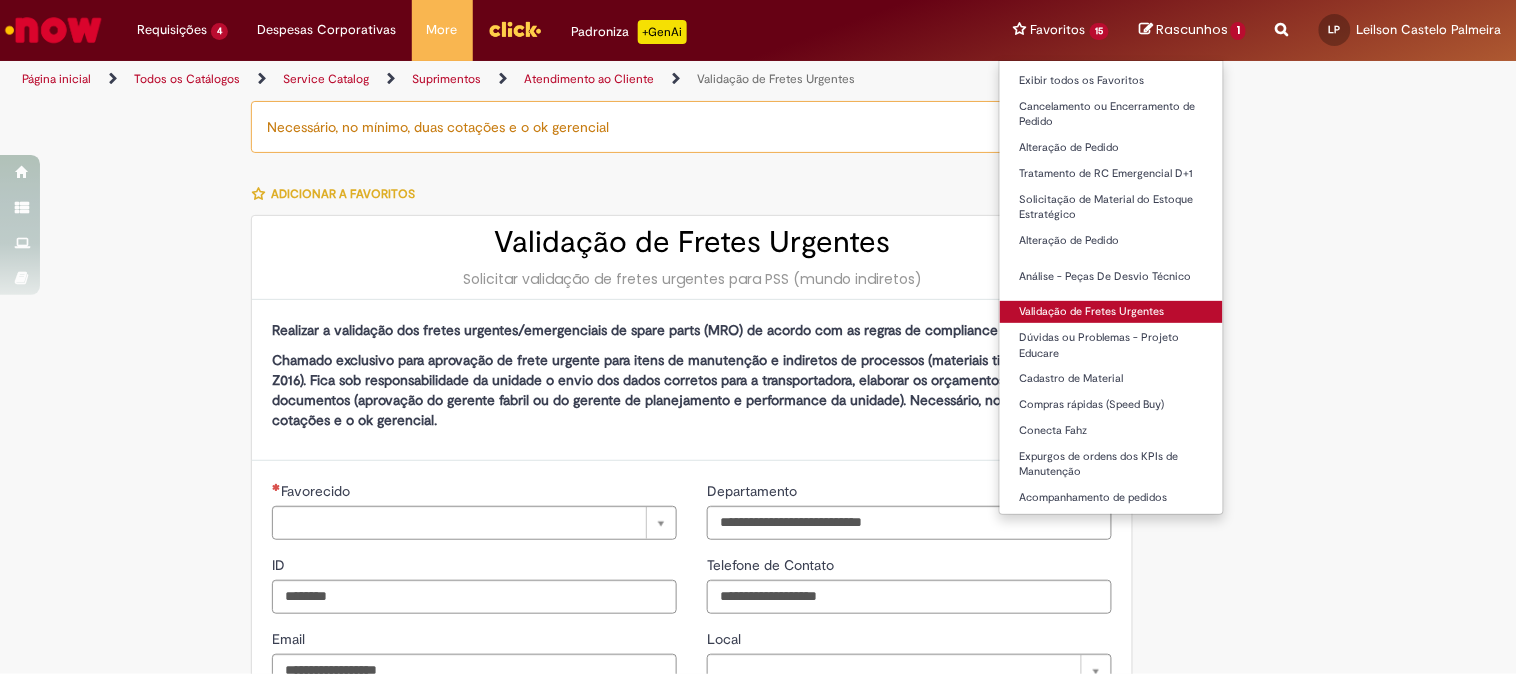 type on "**********" 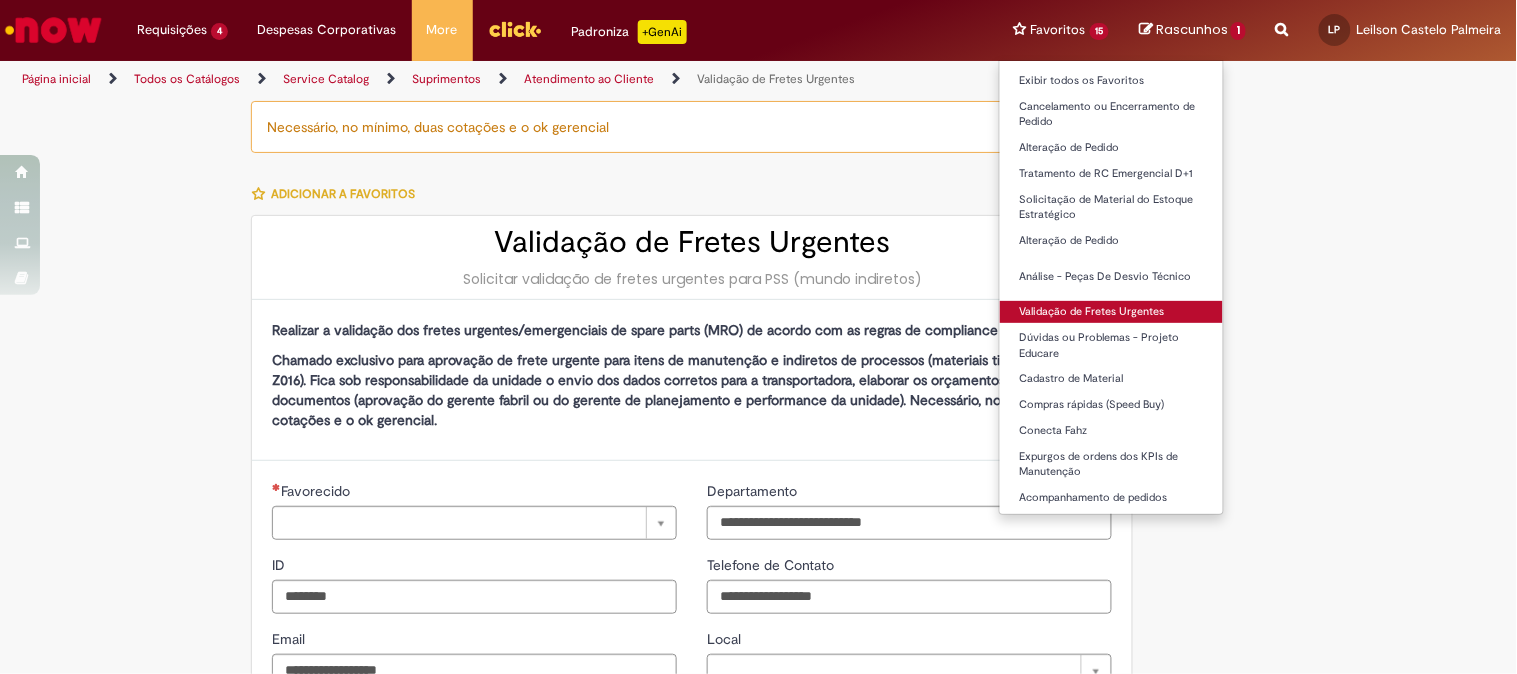 type on "**********" 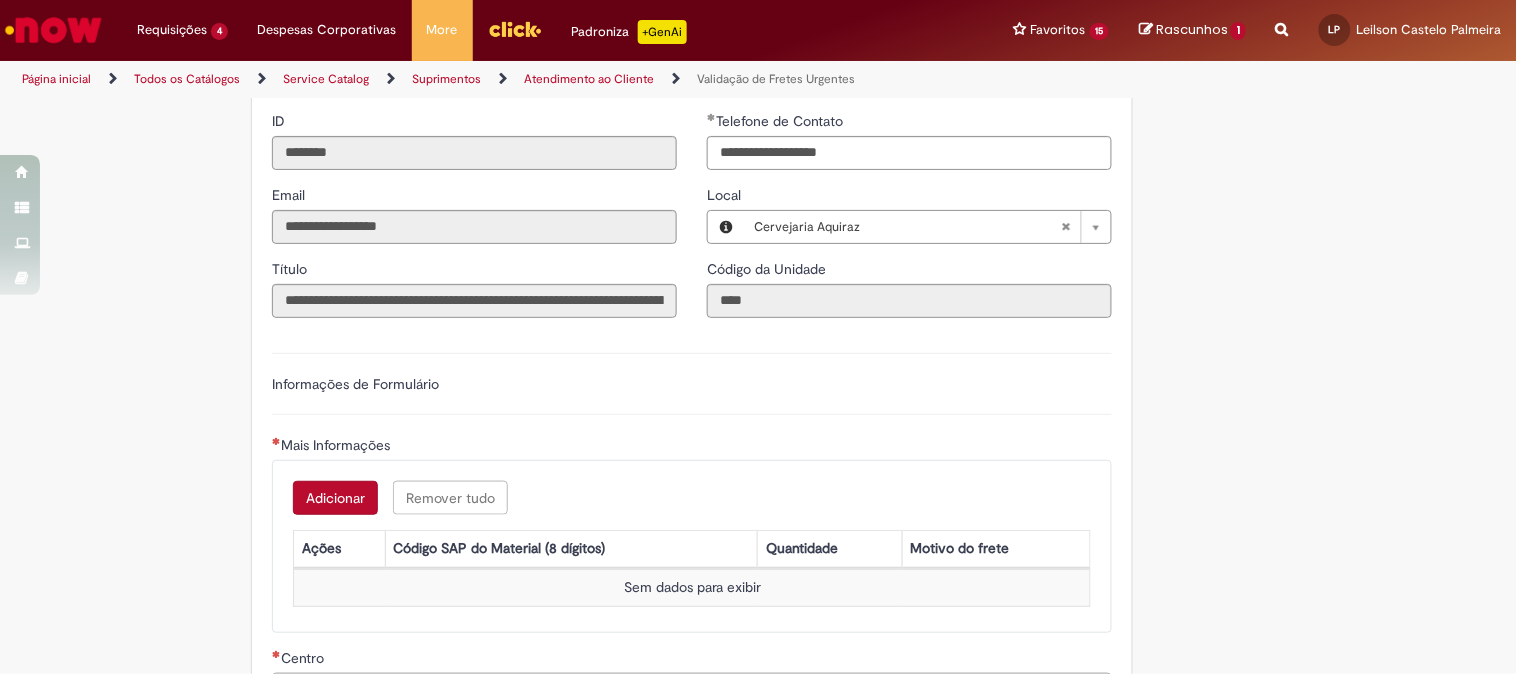 scroll, scrollTop: 666, scrollLeft: 0, axis: vertical 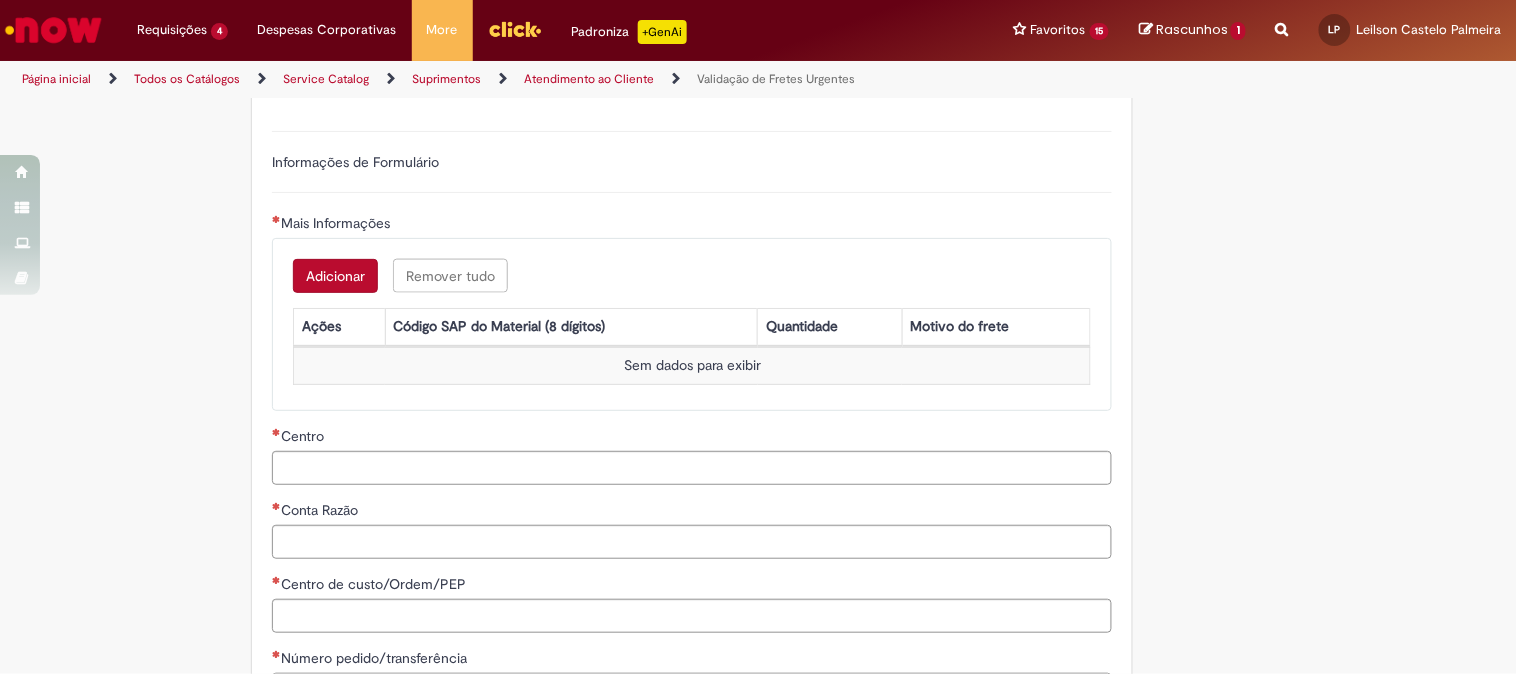 click on "Adicionar" at bounding box center (335, 276) 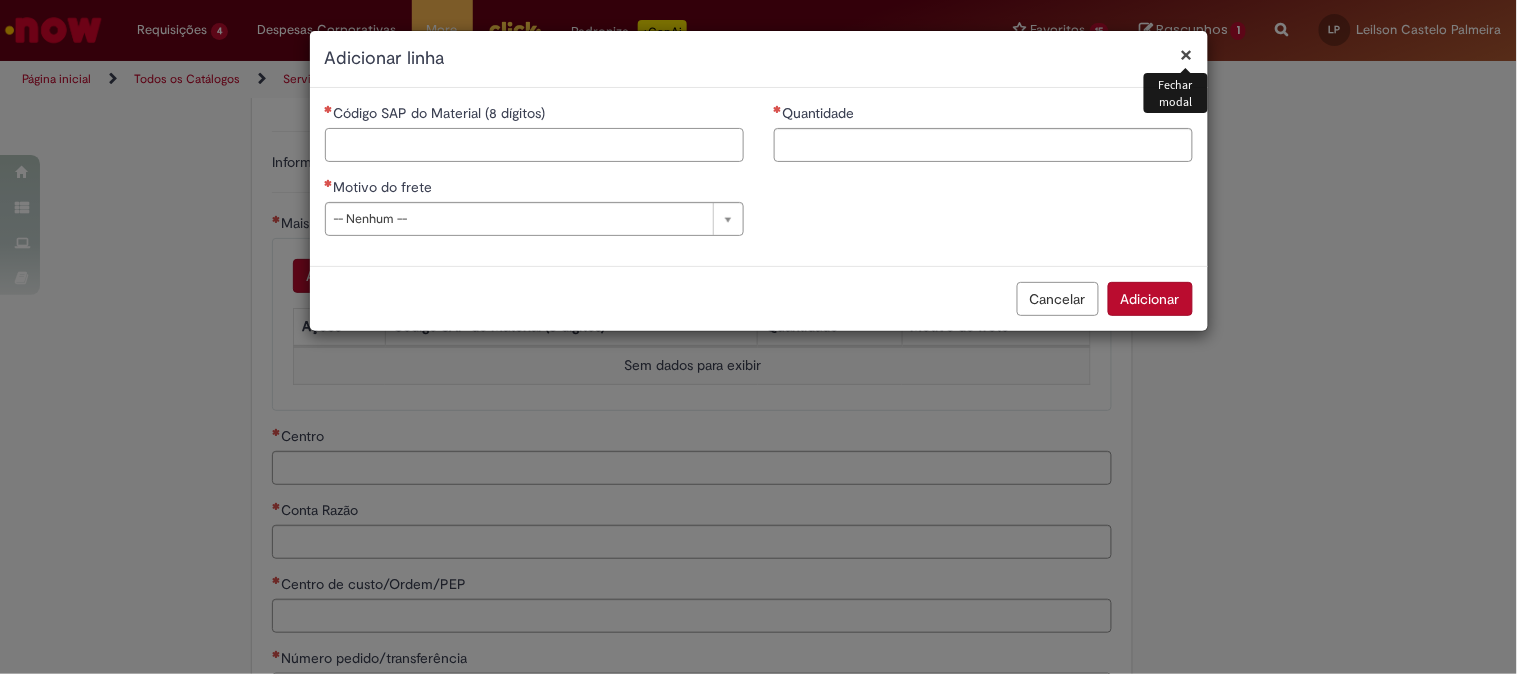 click on "Código SAP do Material (8 dígitos)" at bounding box center [534, 145] 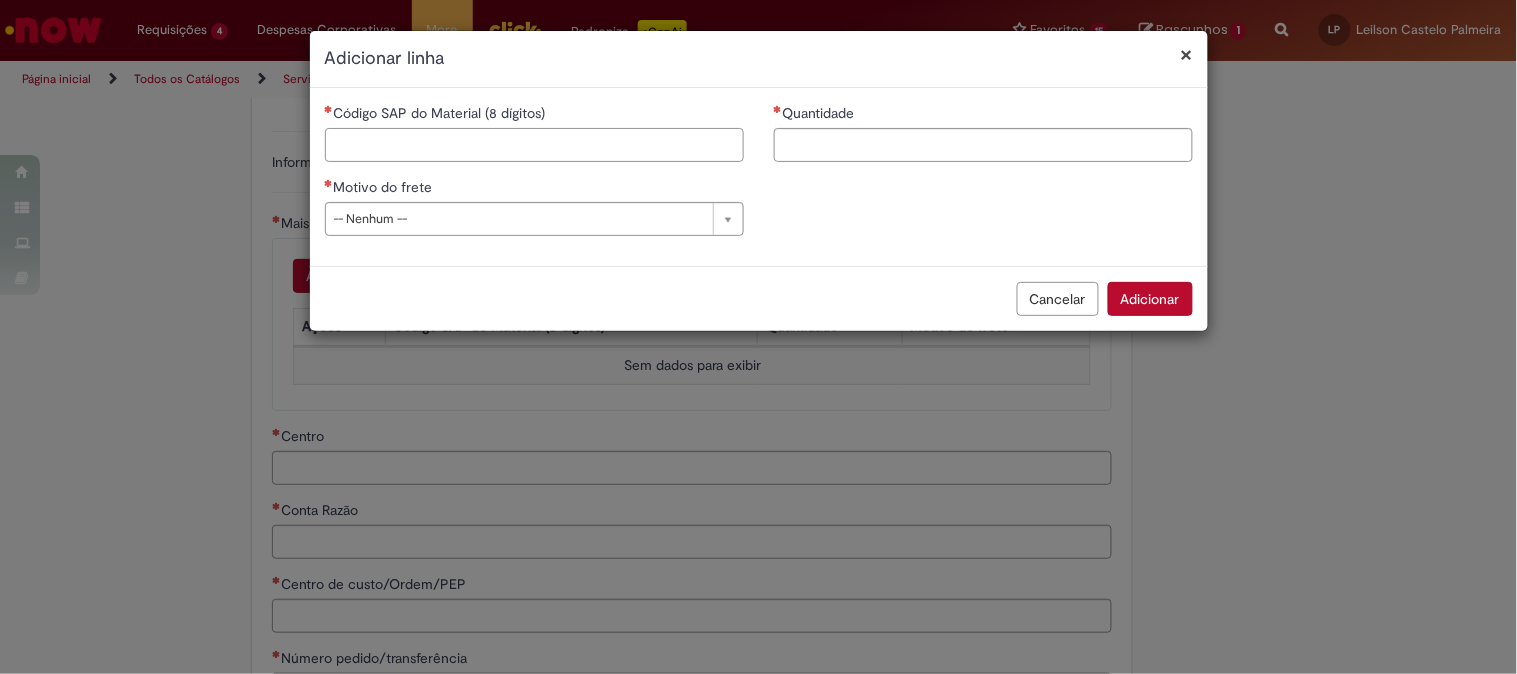 paste on "********" 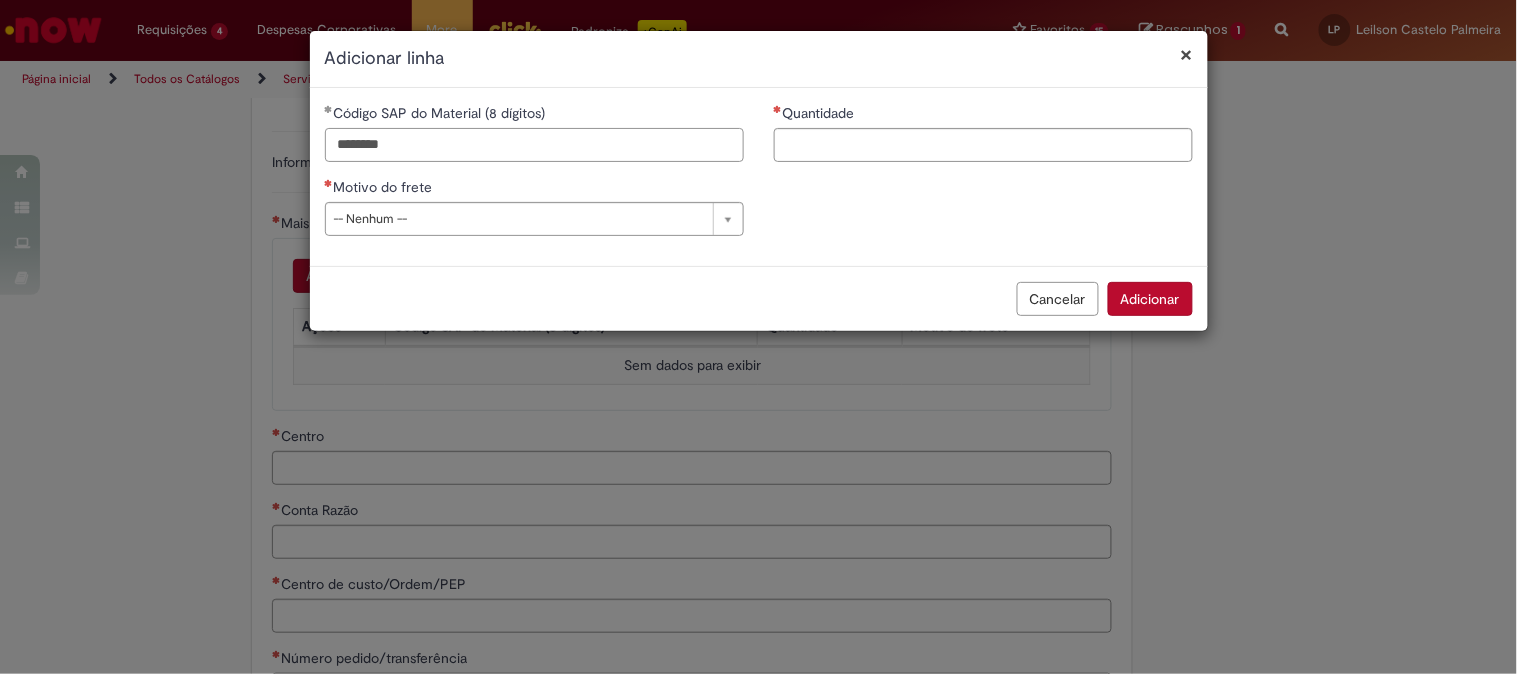 type on "********" 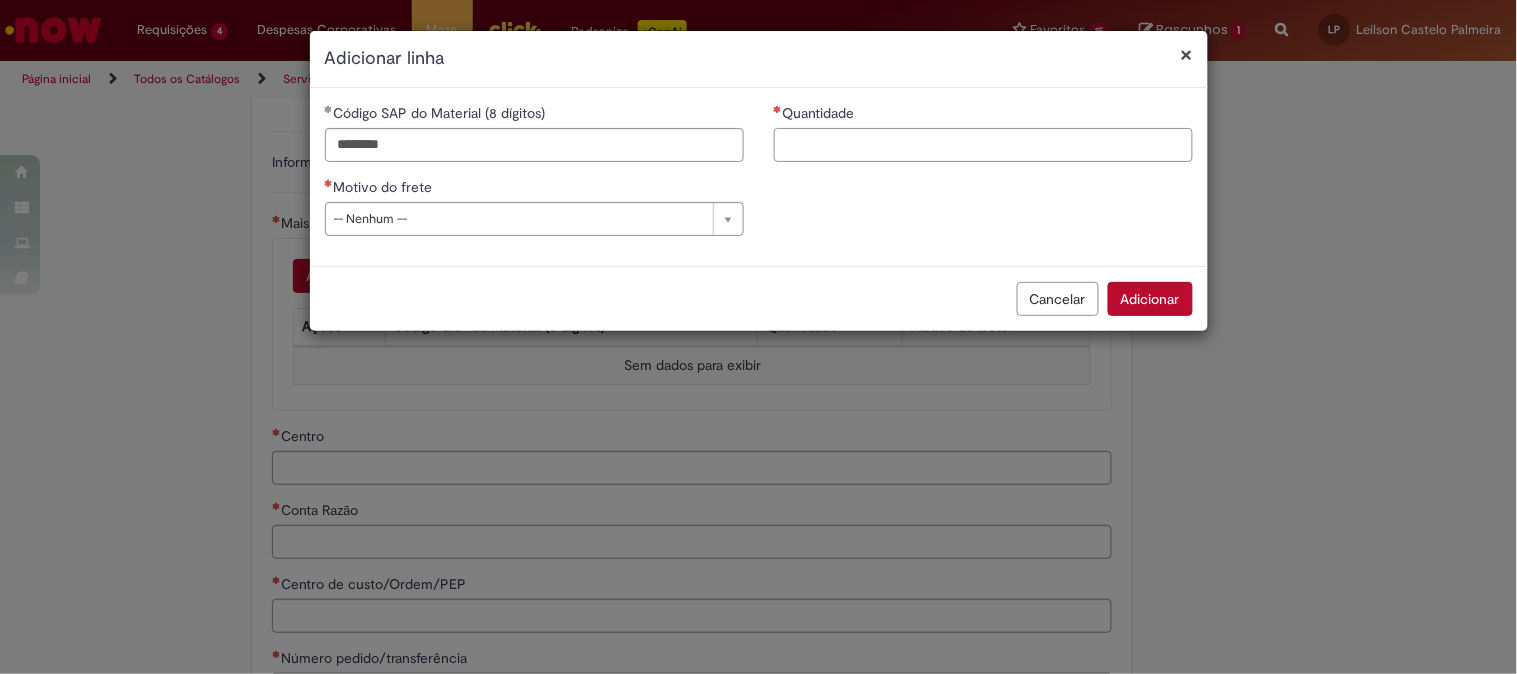 click on "Quantidade" at bounding box center [983, 145] 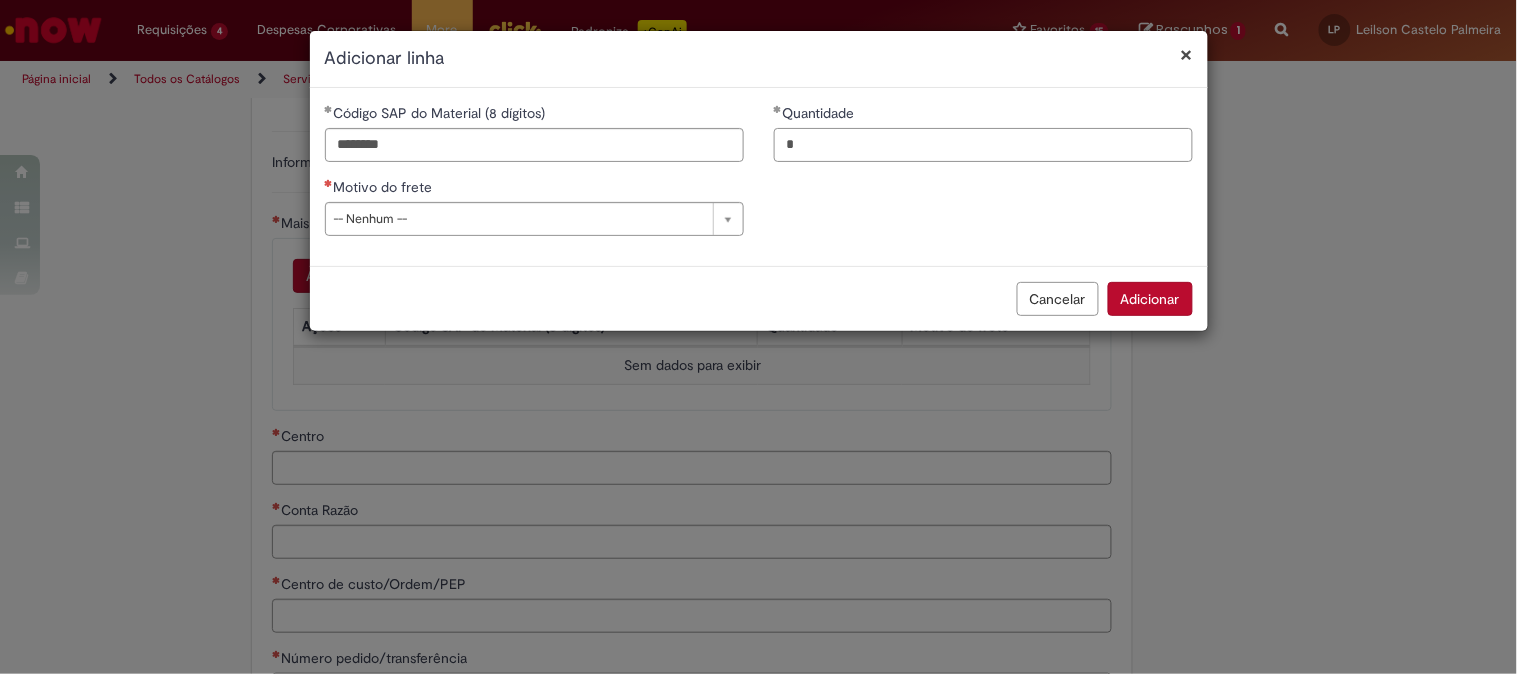 type on "*" 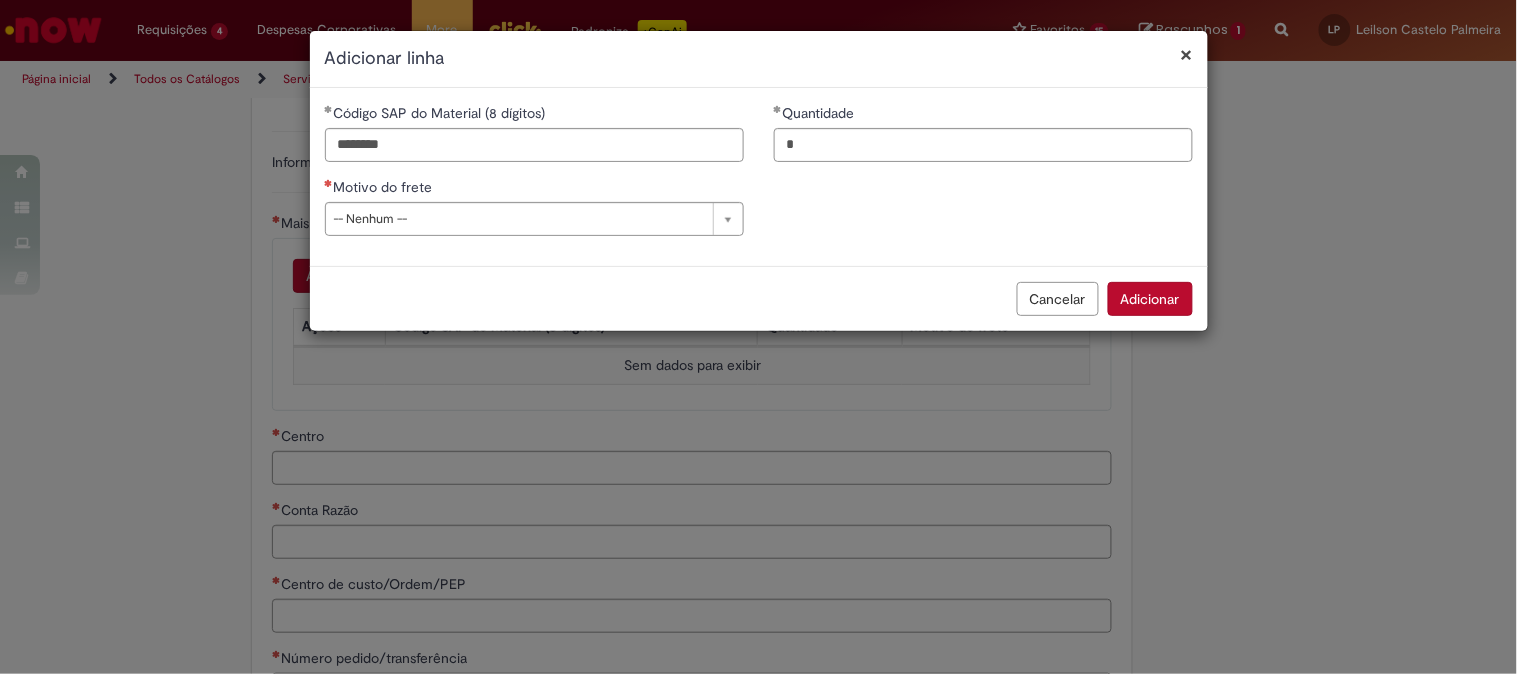 type 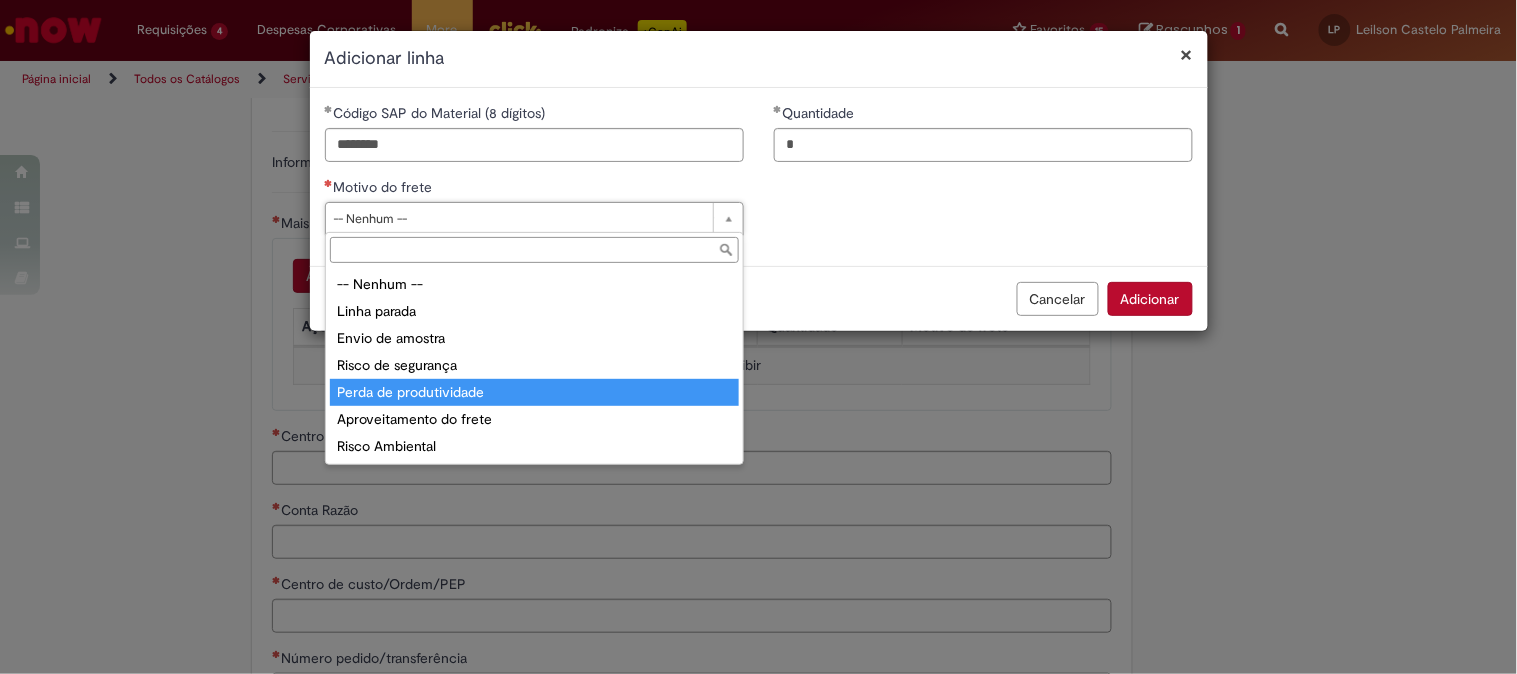 type on "**********" 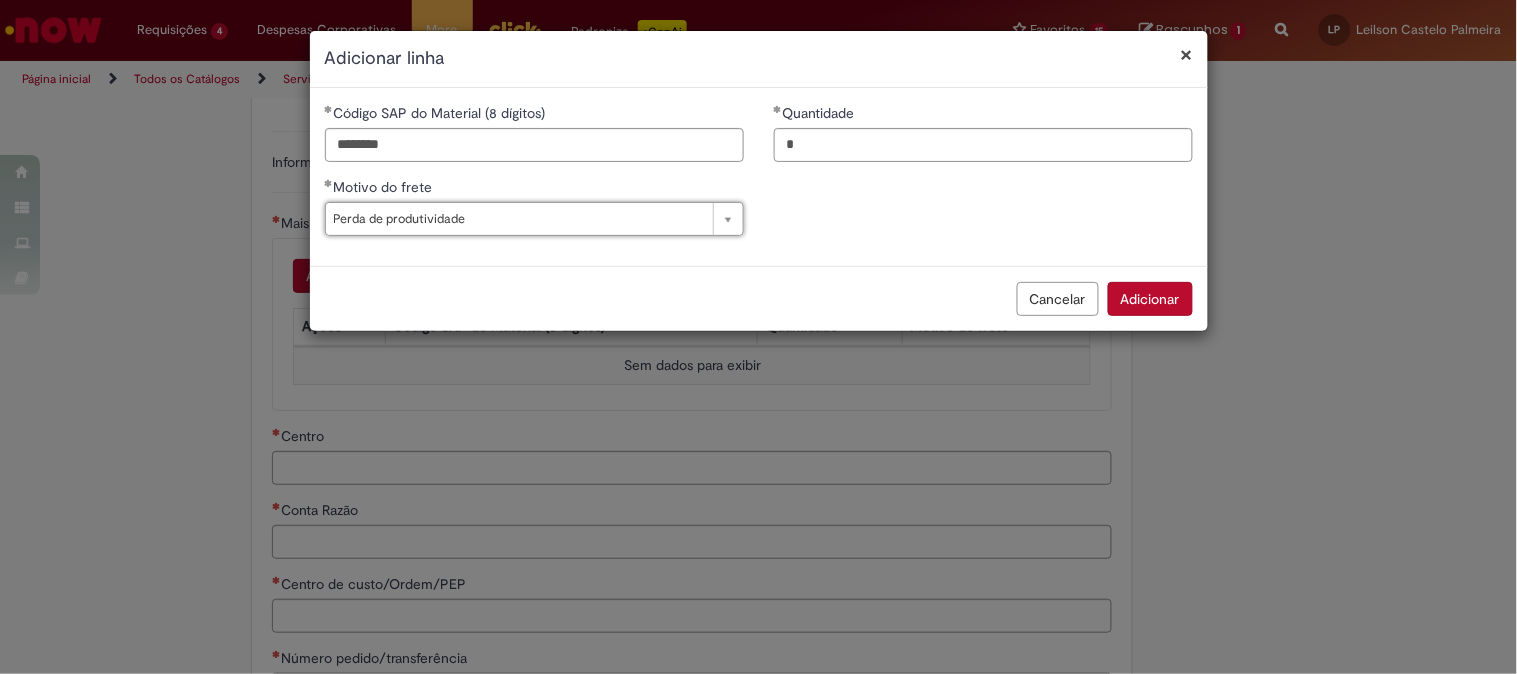 click on "Adicionar" at bounding box center [1150, 299] 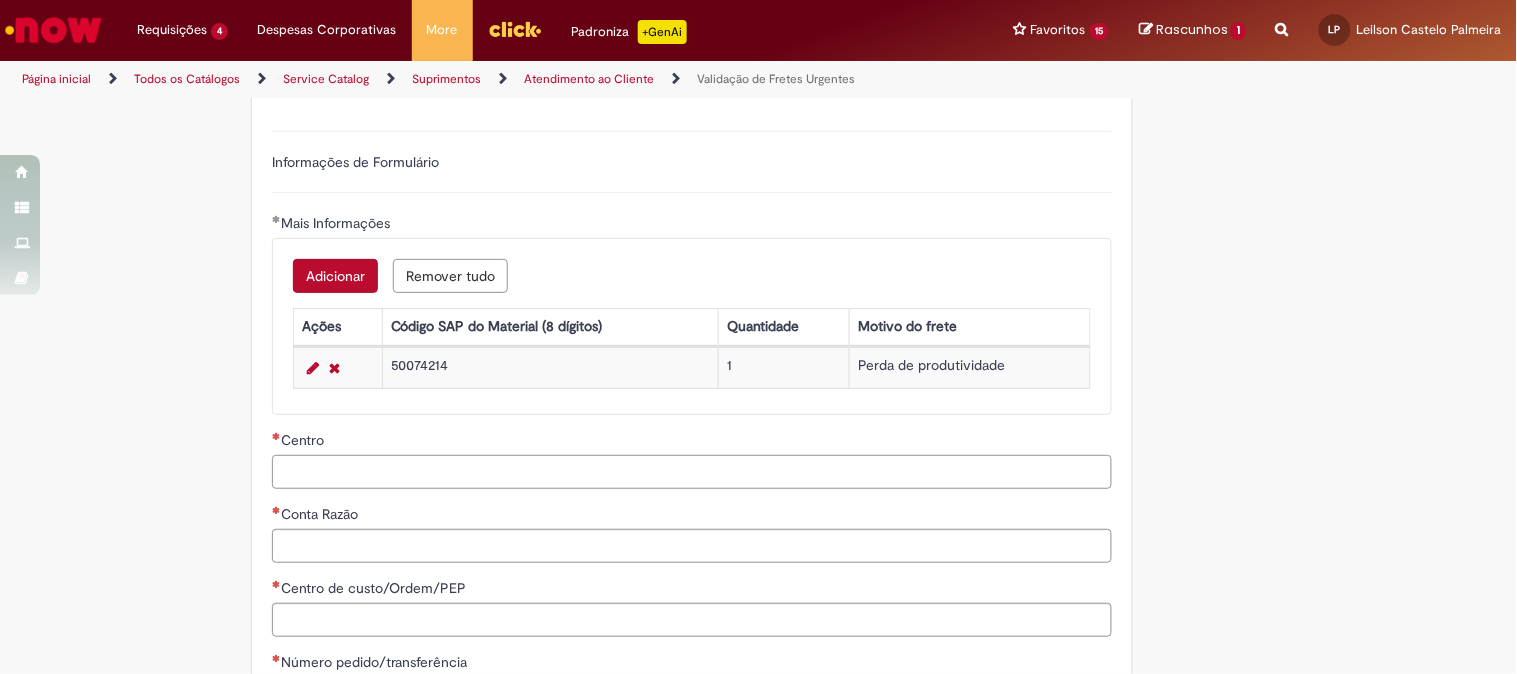 click on "Centro" at bounding box center [692, 472] 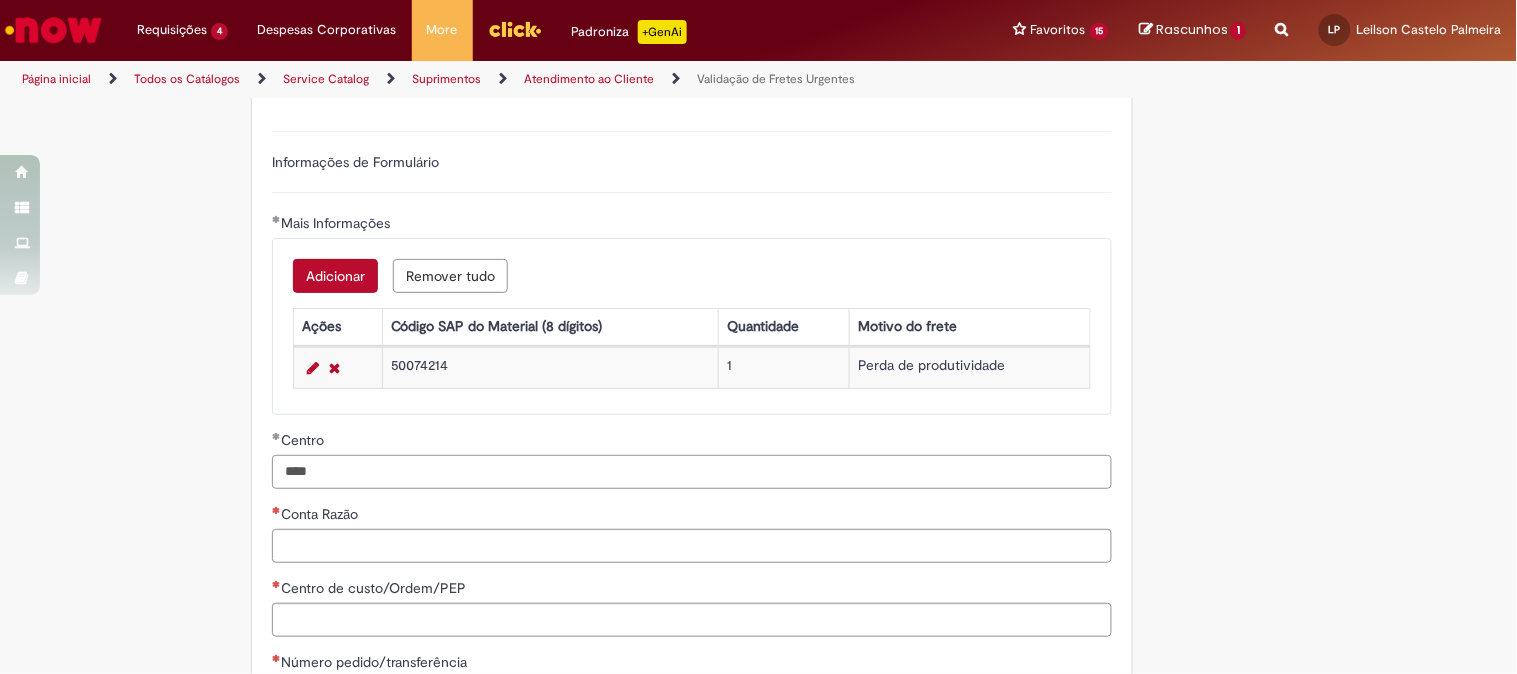 type on "****" 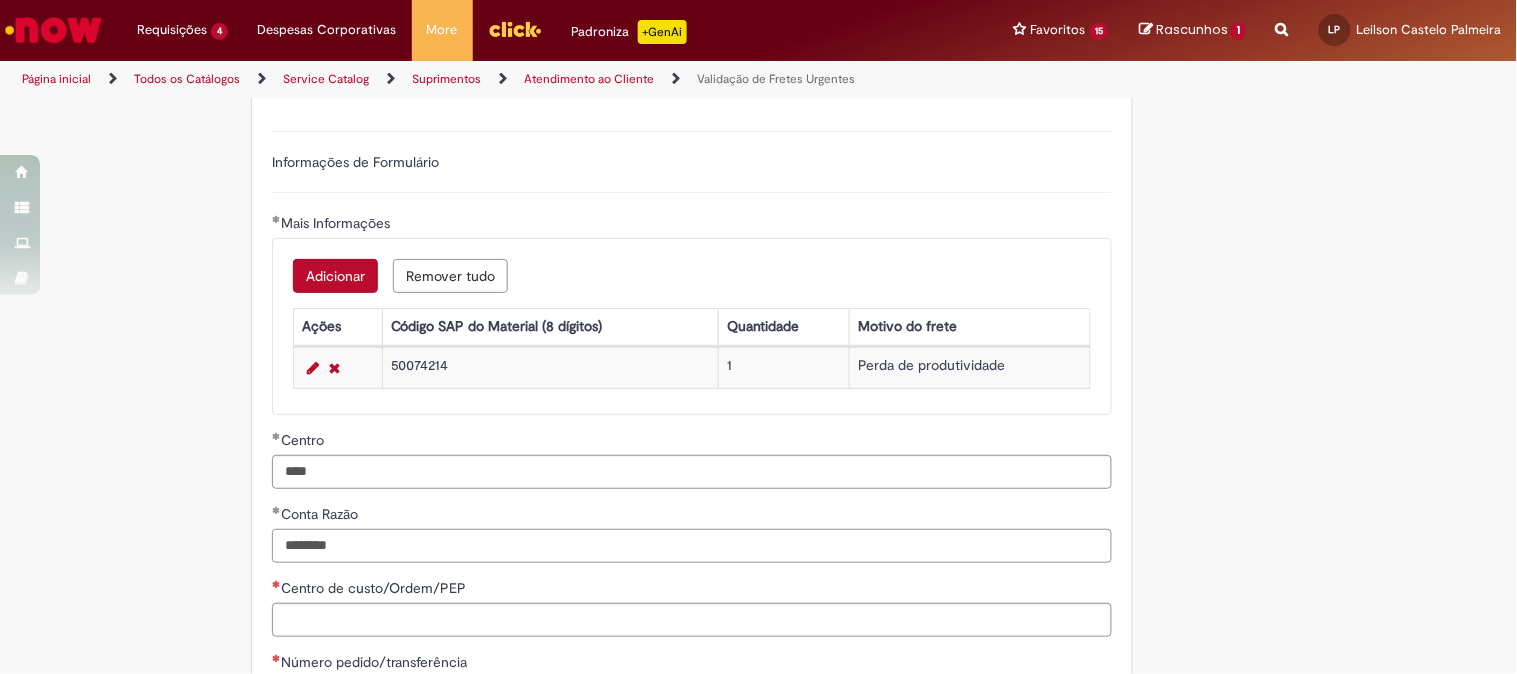type on "********" 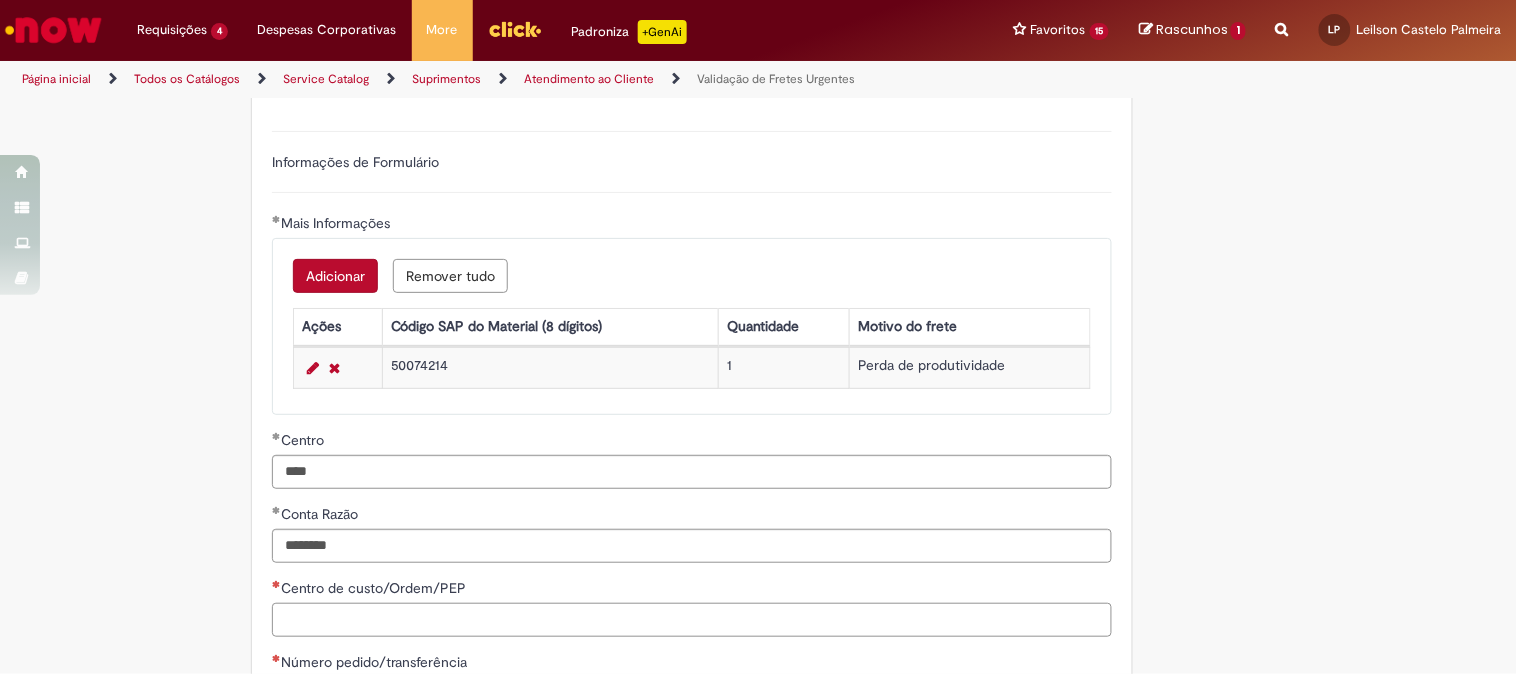 click on "Centro de custo/Ordem/PEP" at bounding box center [692, 620] 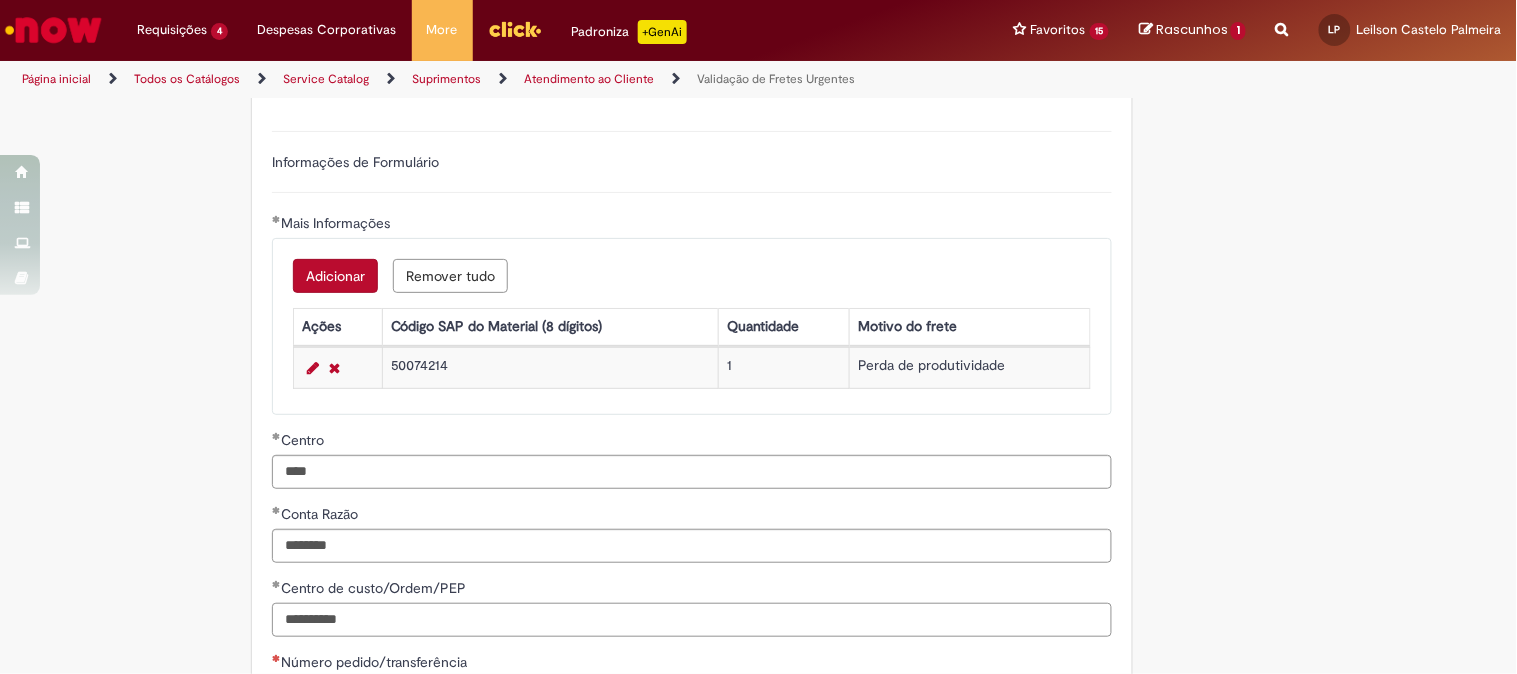 scroll, scrollTop: 777, scrollLeft: 0, axis: vertical 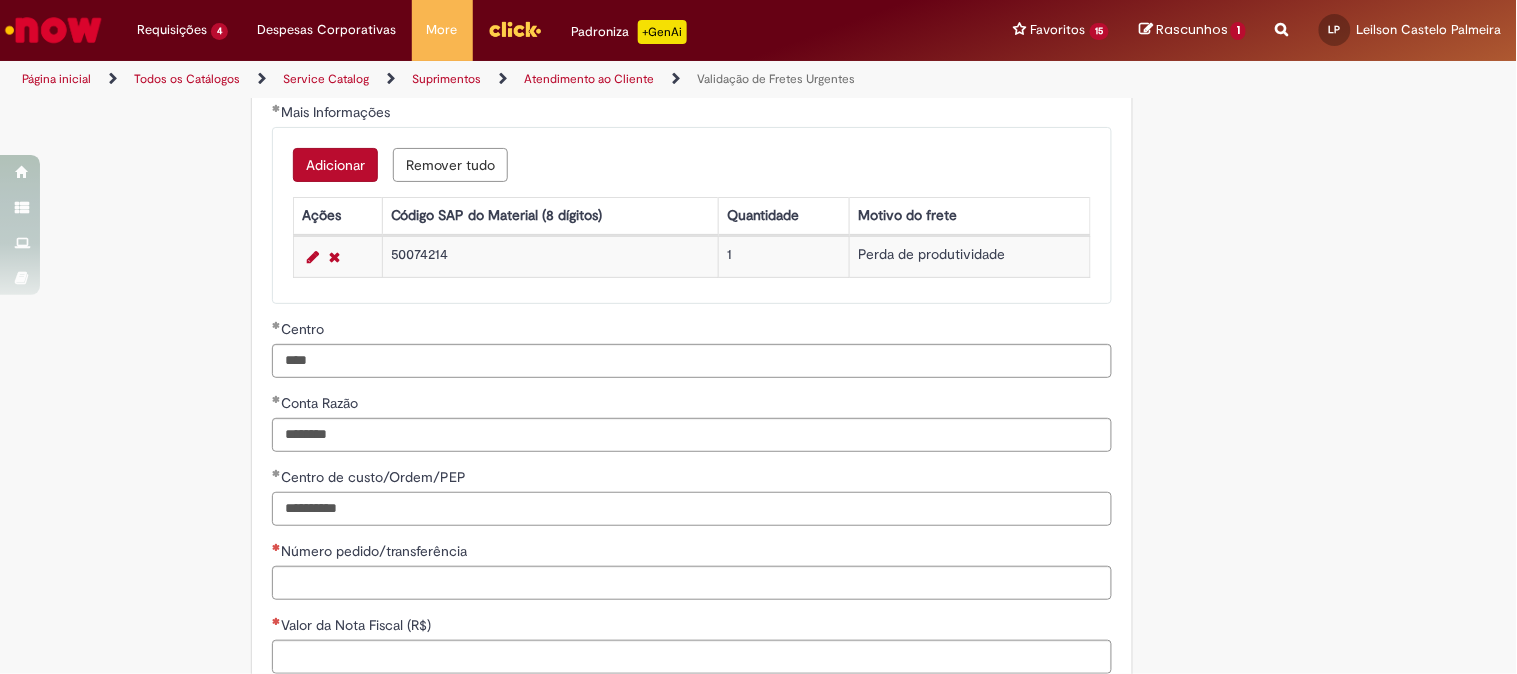 type on "**********" 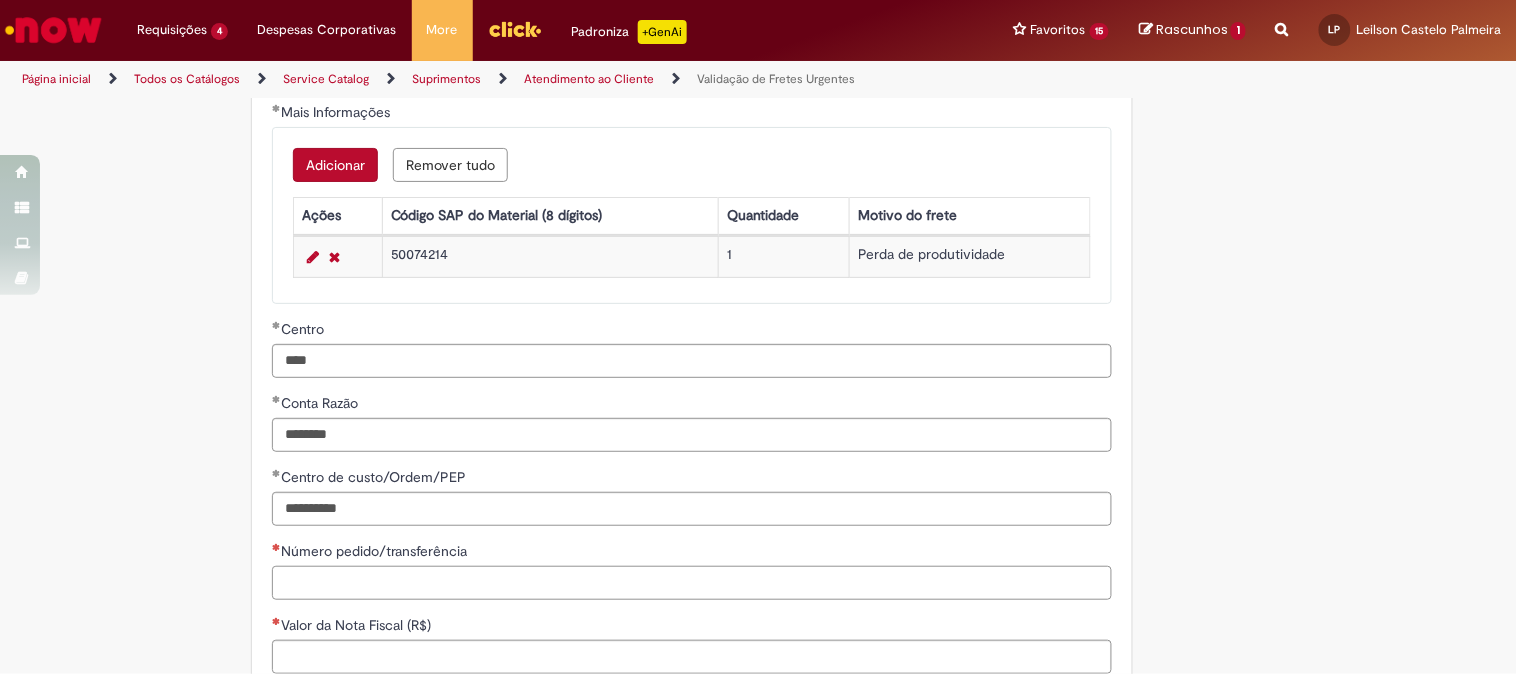 click on "Número pedido/transferência" at bounding box center [692, 583] 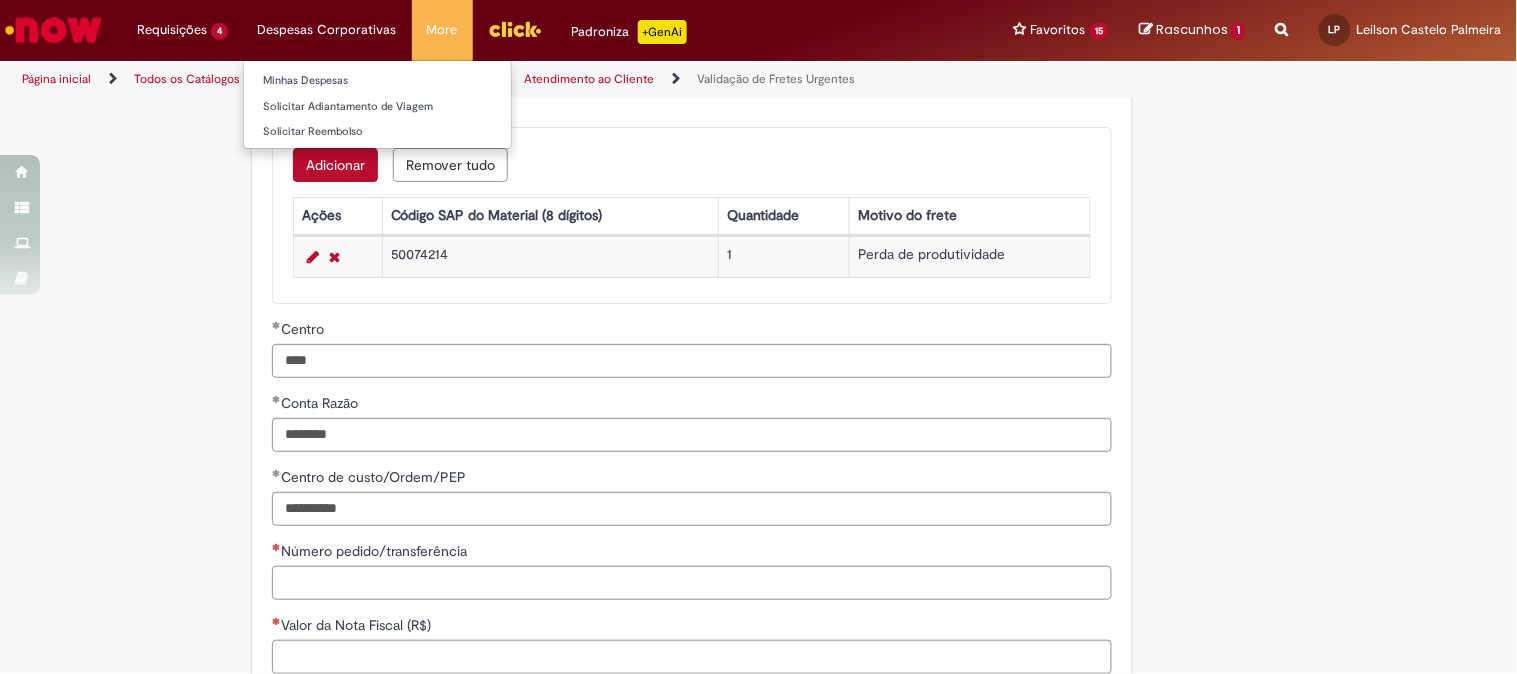 paste on "**********" 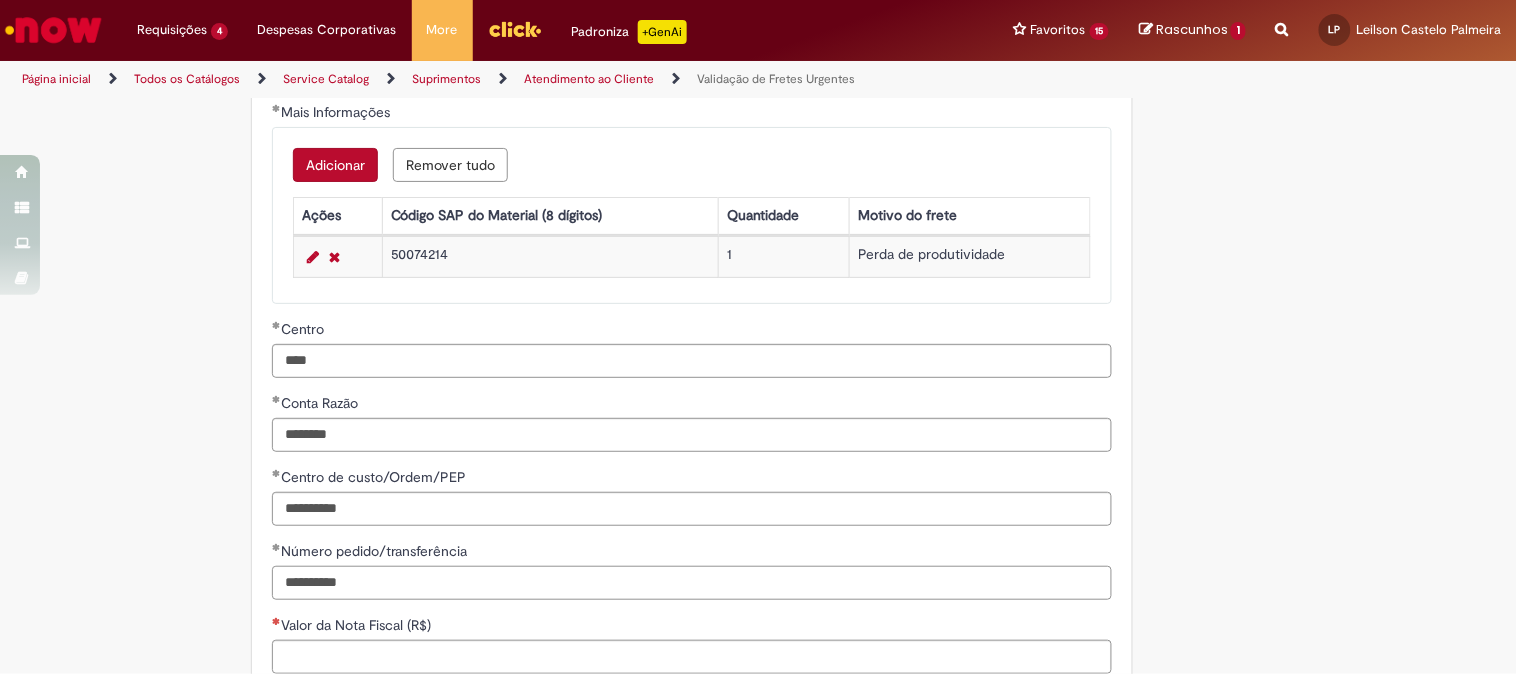 scroll, scrollTop: 1000, scrollLeft: 0, axis: vertical 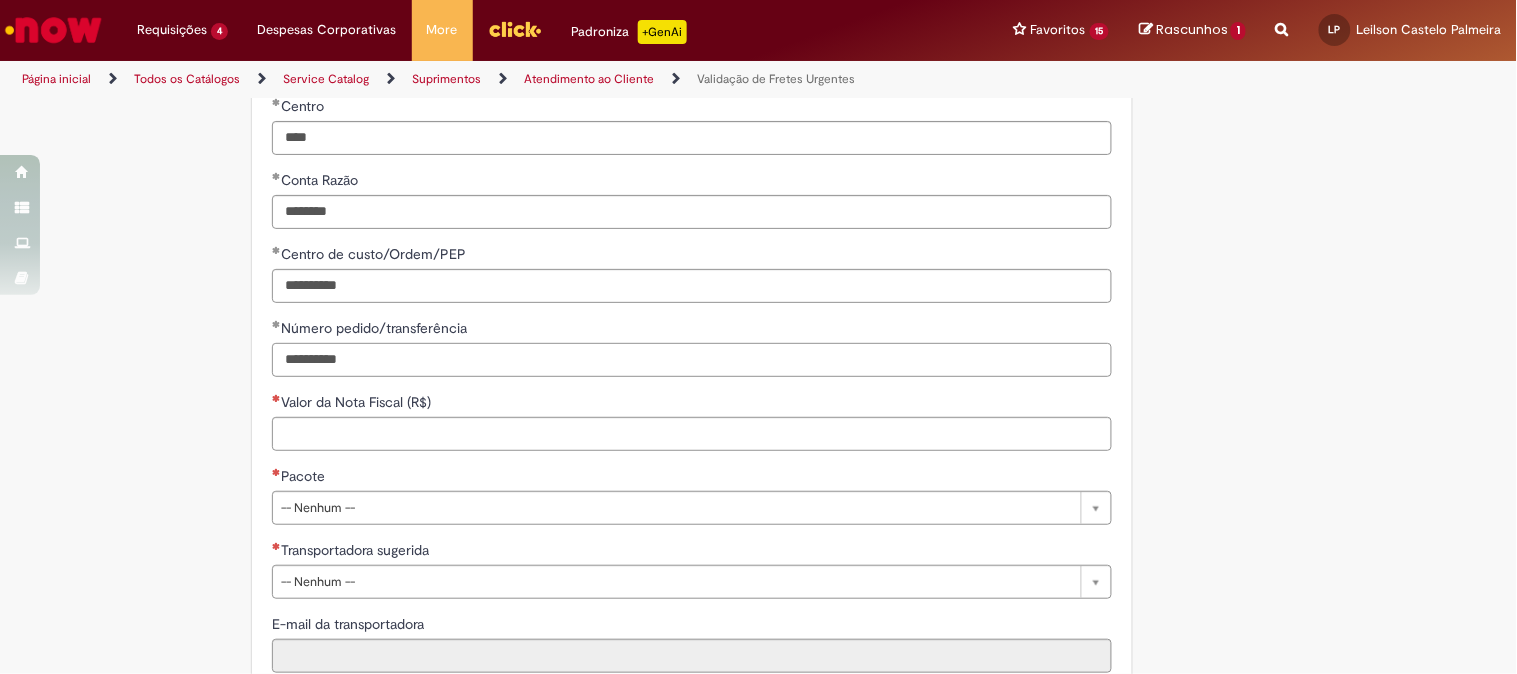 type on "**********" 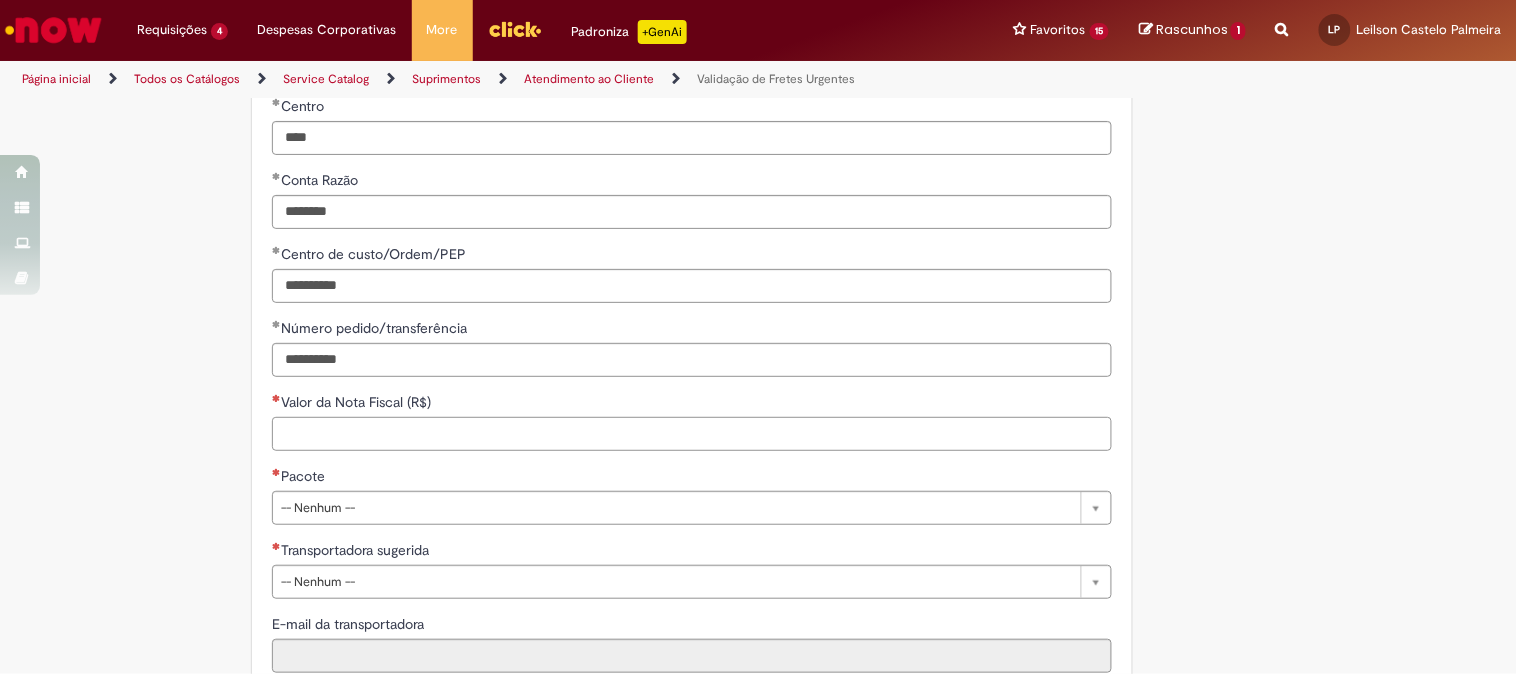 click on "Valor da Nota Fiscal (R$)" at bounding box center (692, 434) 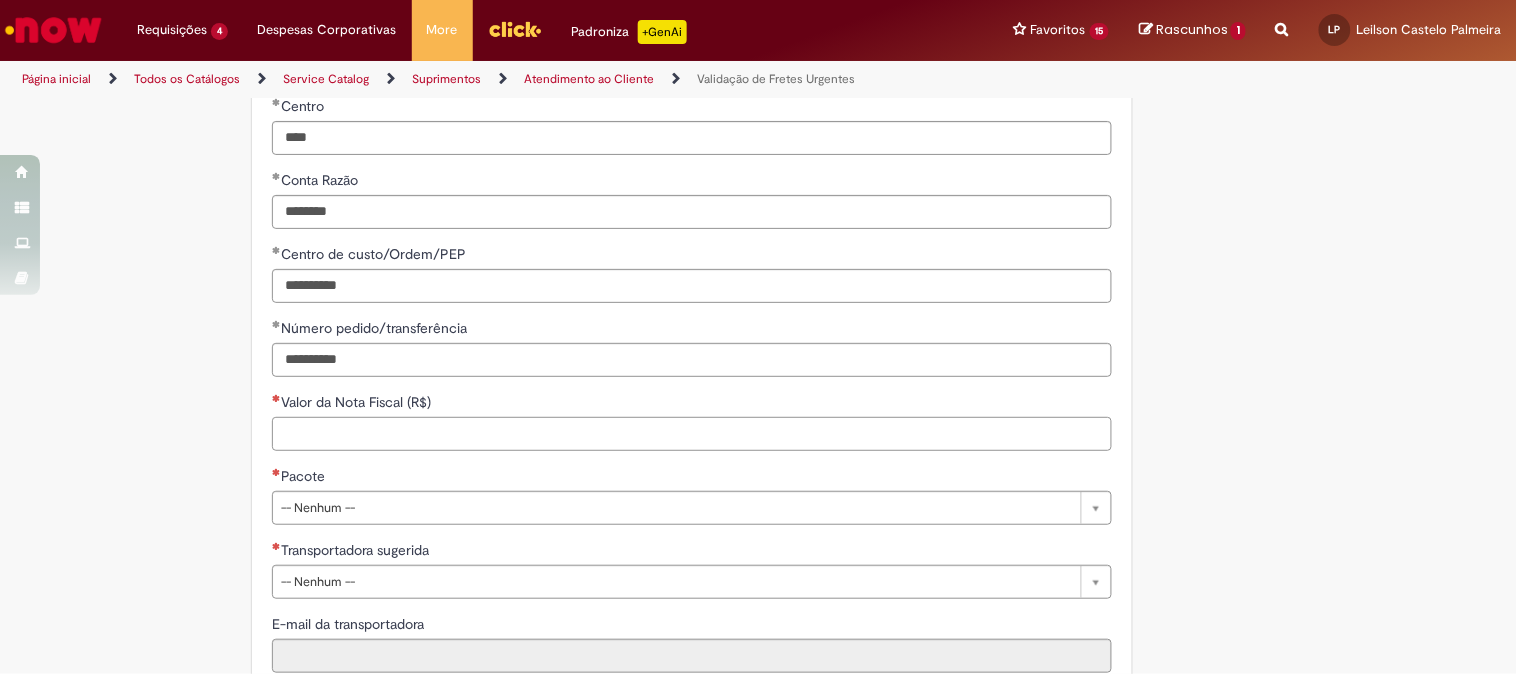 paste on "*********" 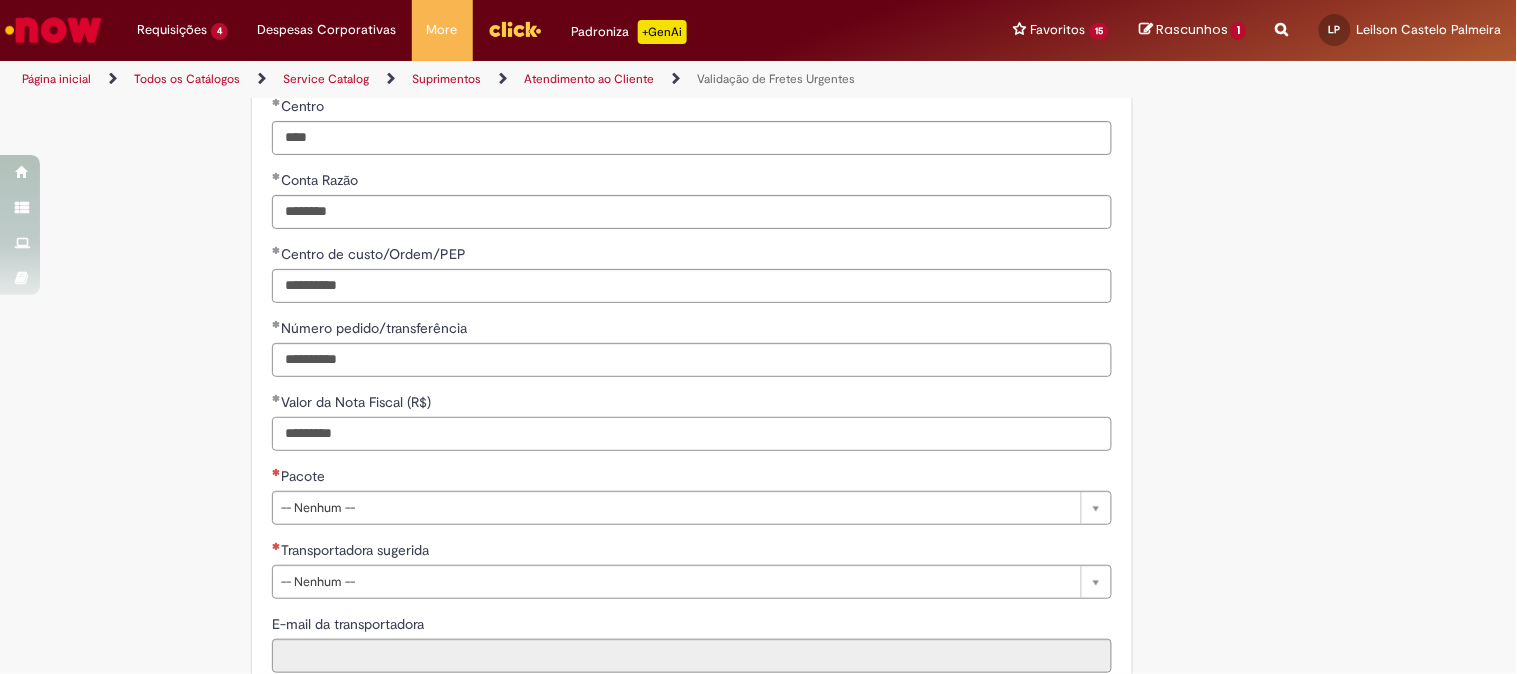 type on "*********" 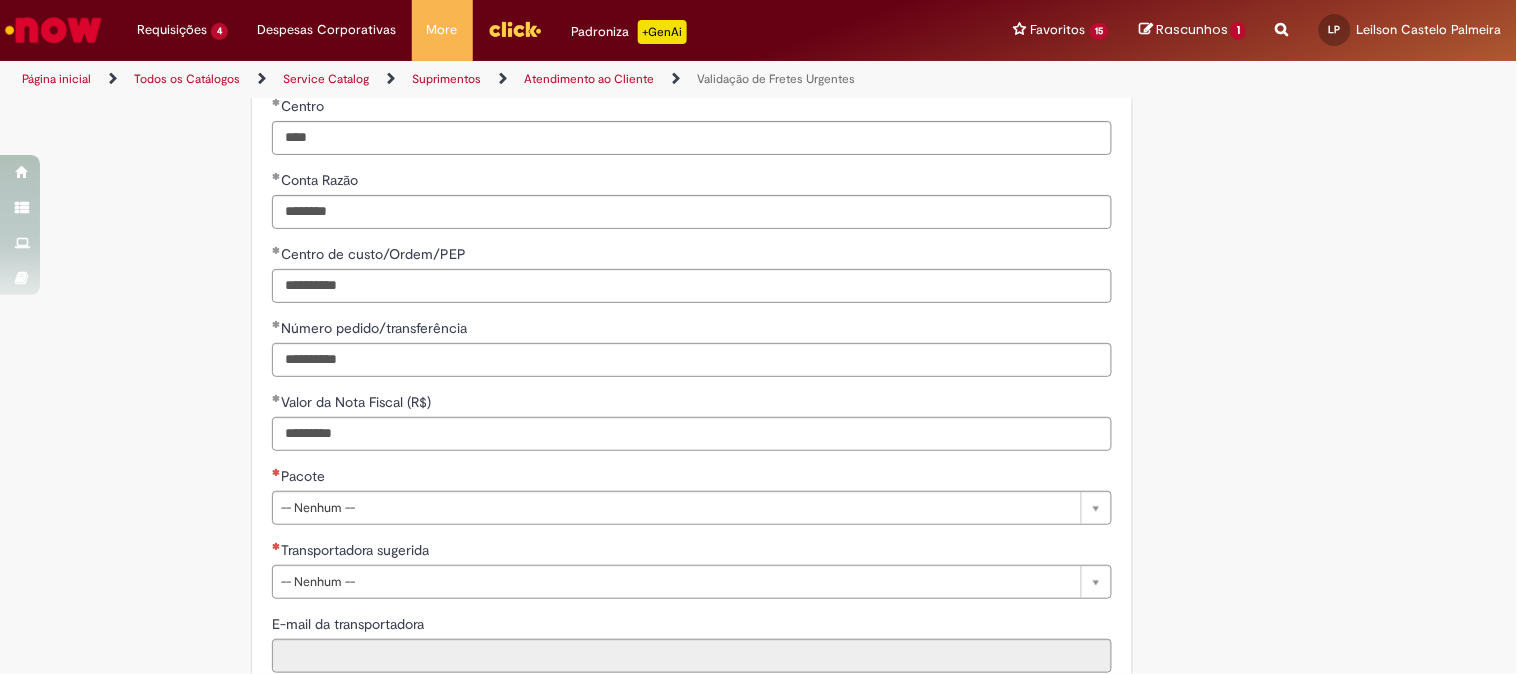 type 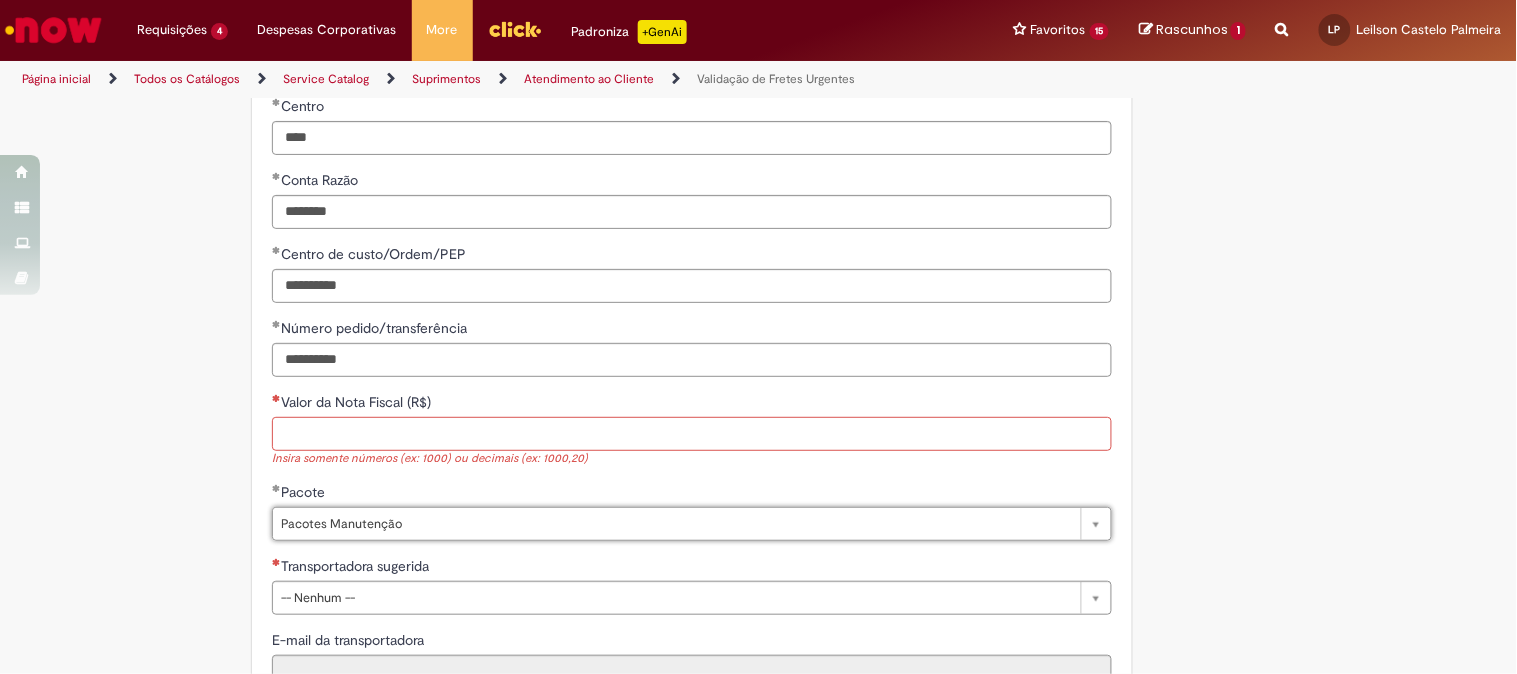 click on "Valor da Nota Fiscal (R$)" at bounding box center (692, 434) 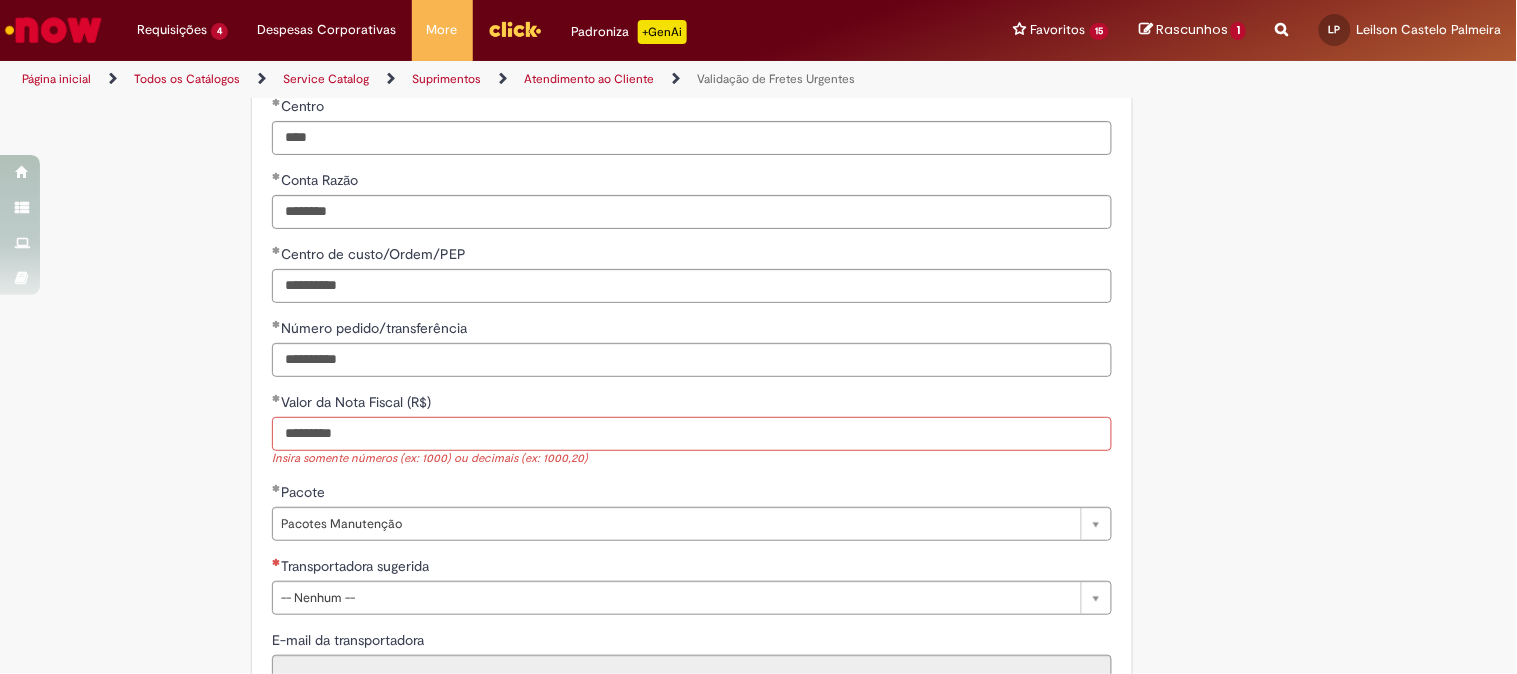 type on "*********" 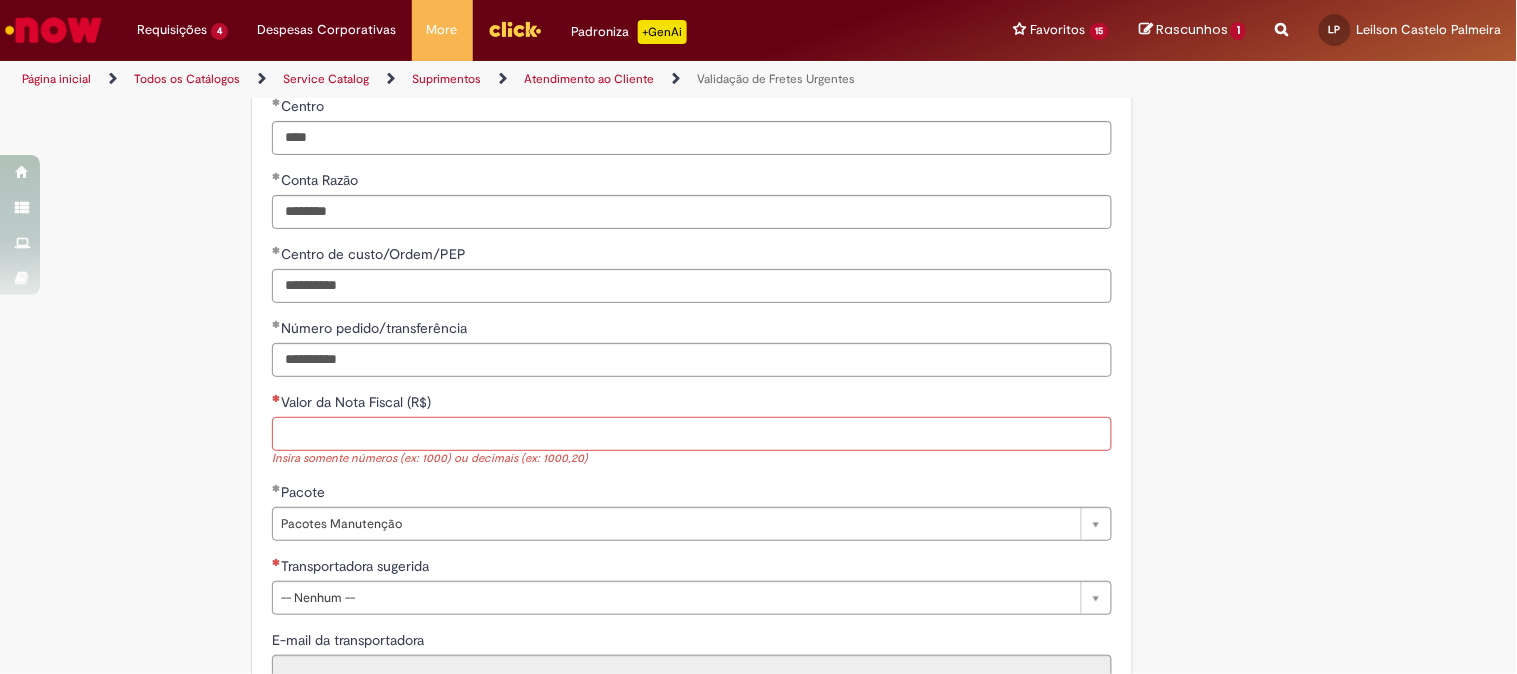 click on "Valor da Nota Fiscal (R$)" at bounding box center (692, 434) 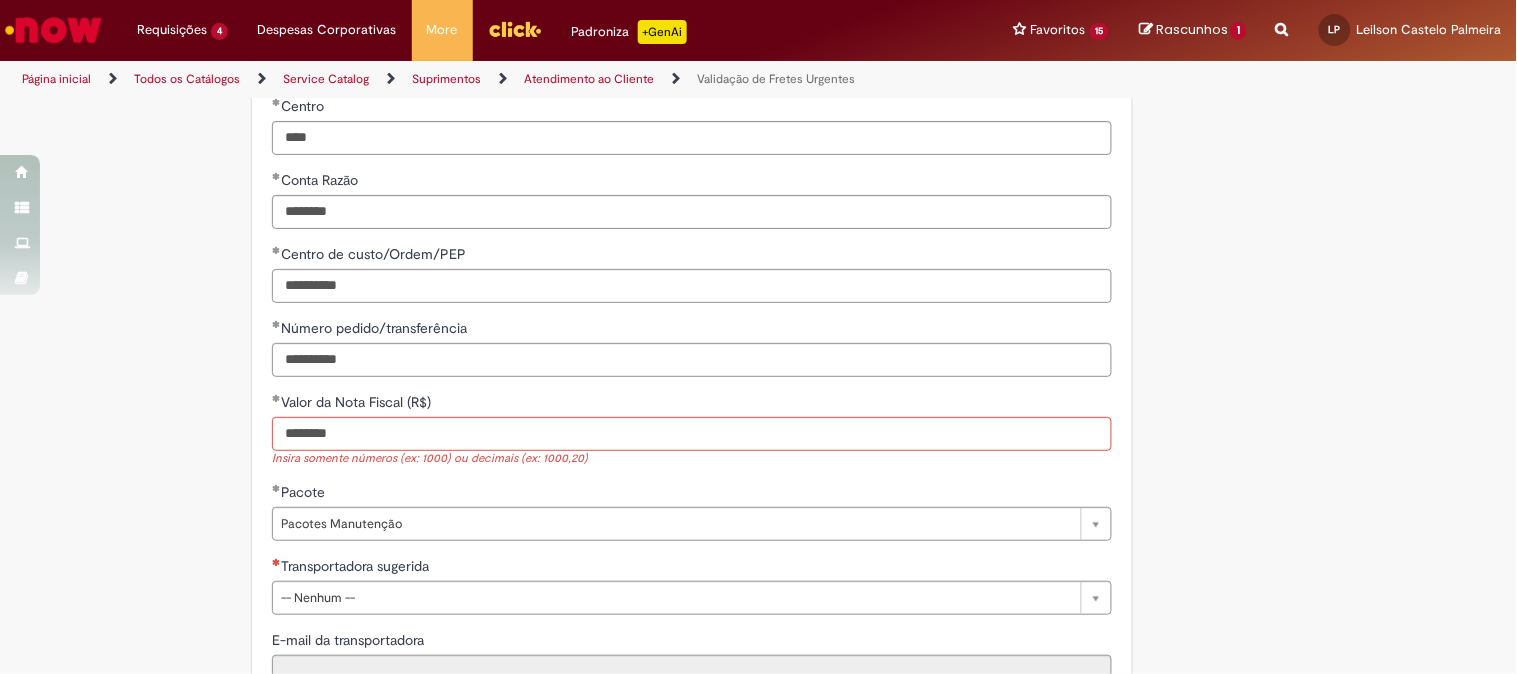 type on "**********" 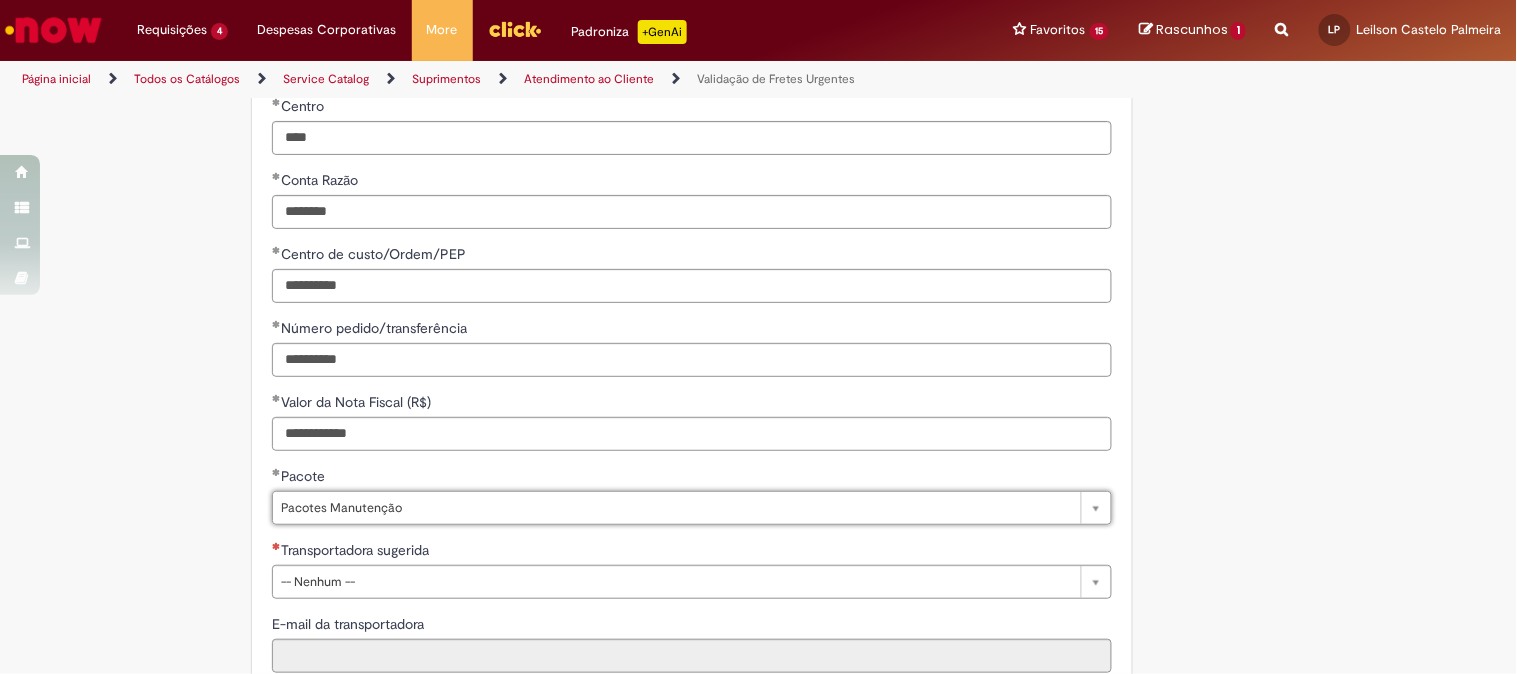 scroll, scrollTop: 1111, scrollLeft: 0, axis: vertical 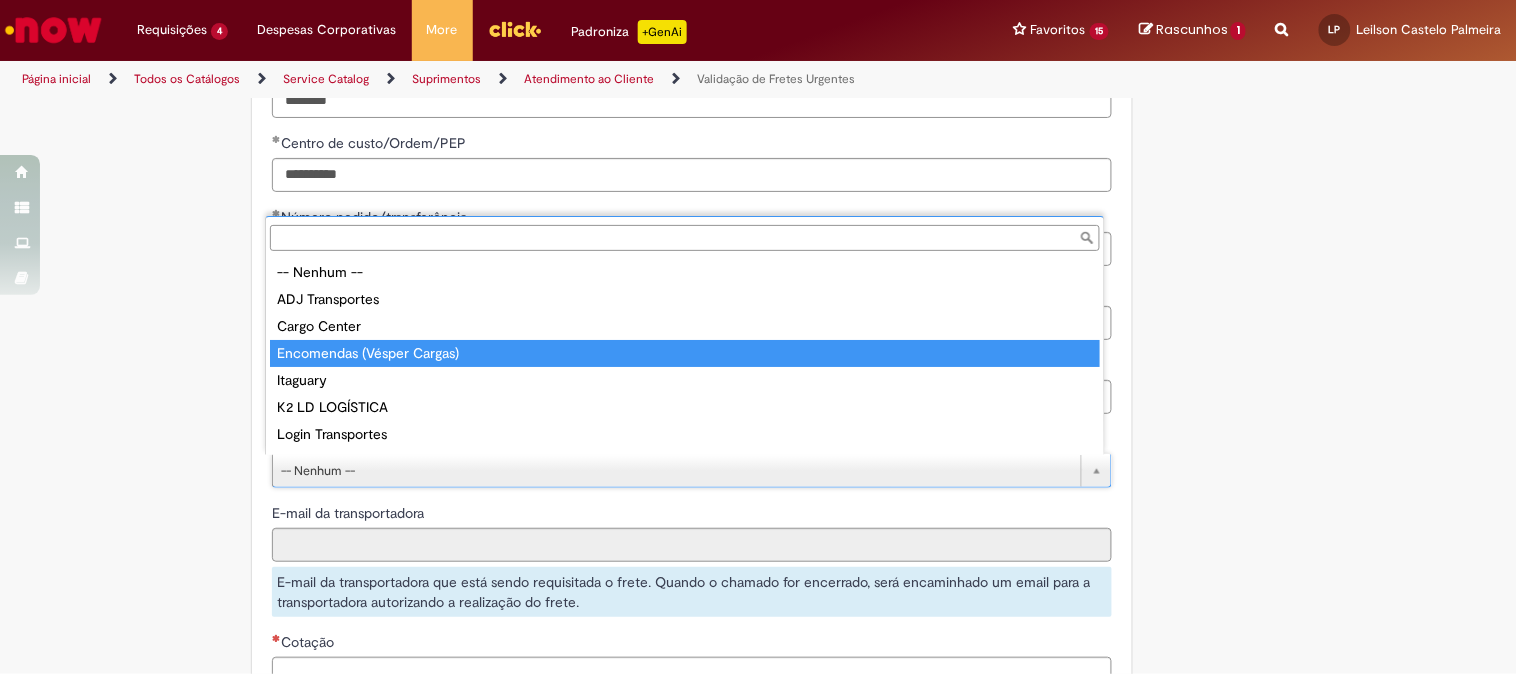 type on "**********" 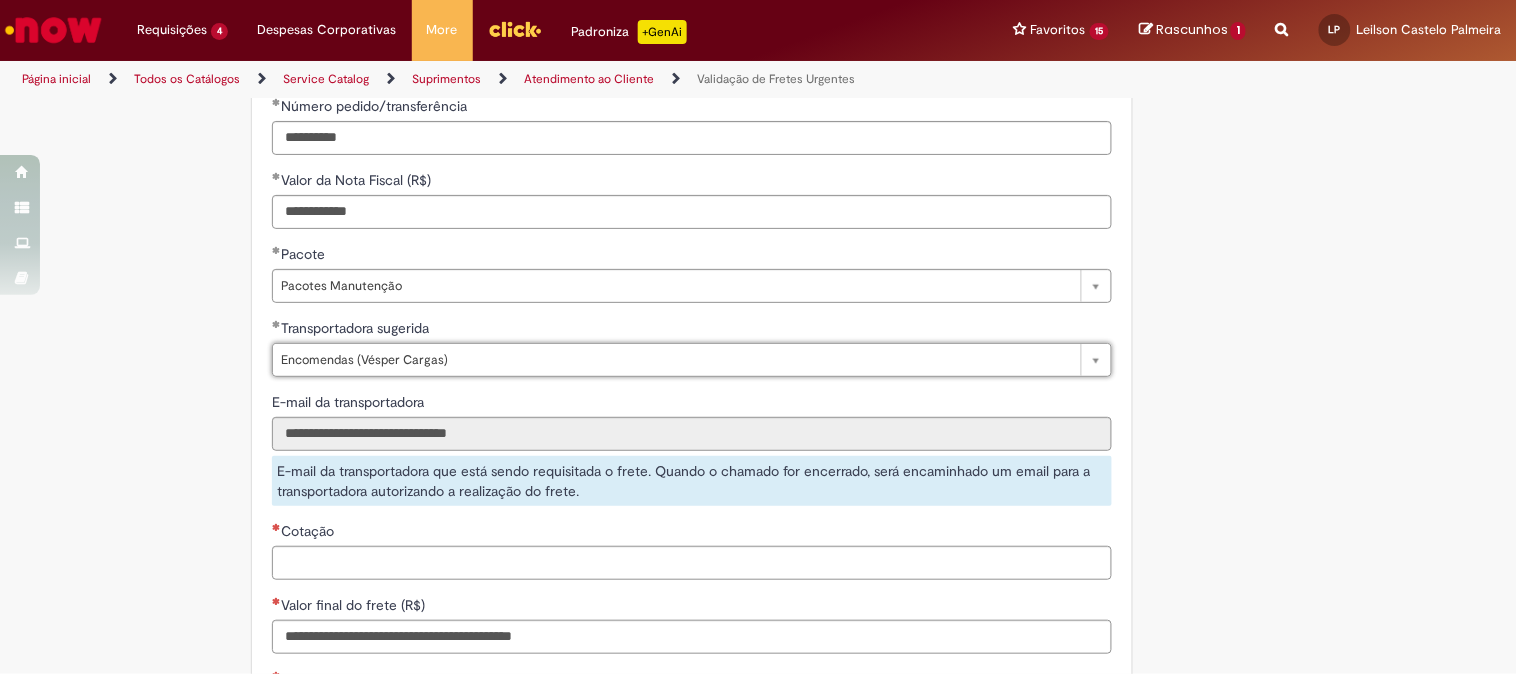scroll, scrollTop: 1333, scrollLeft: 0, axis: vertical 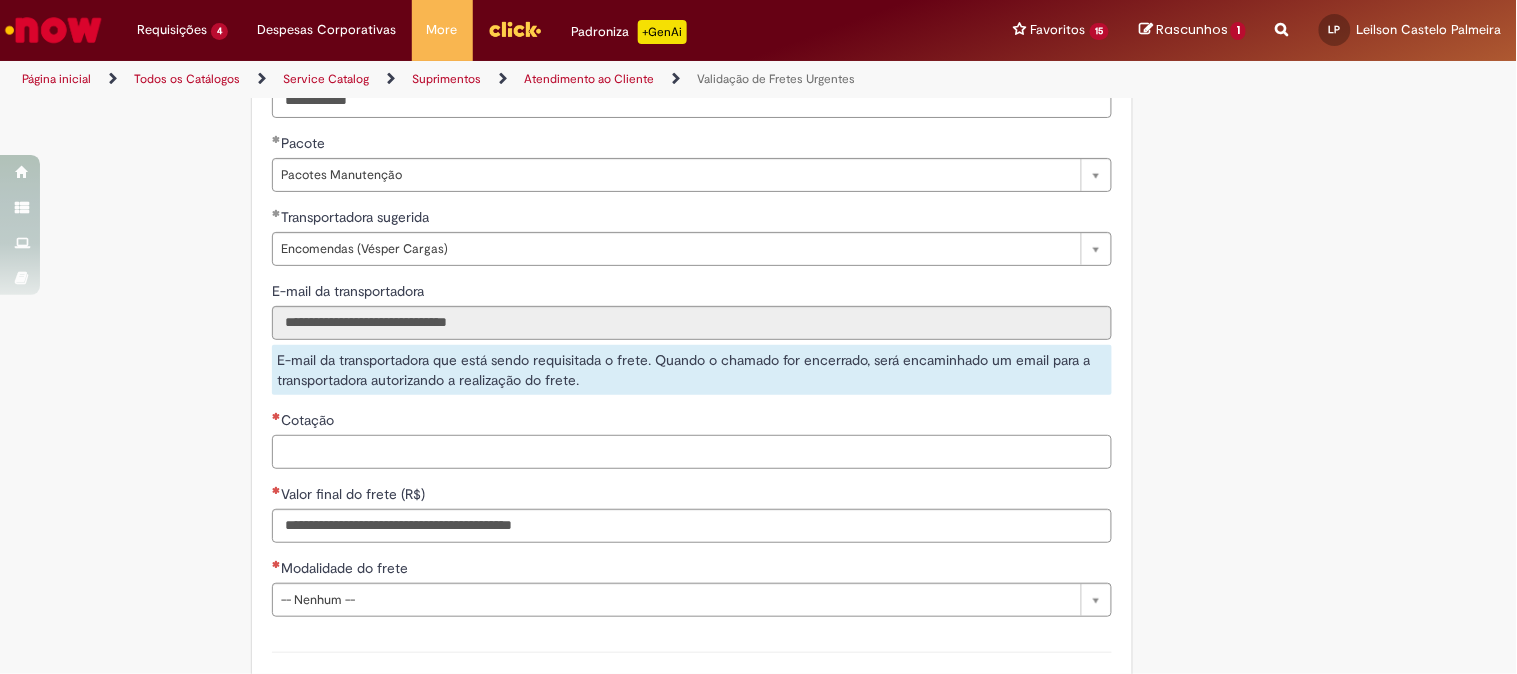 click on "Cotação" at bounding box center [692, 452] 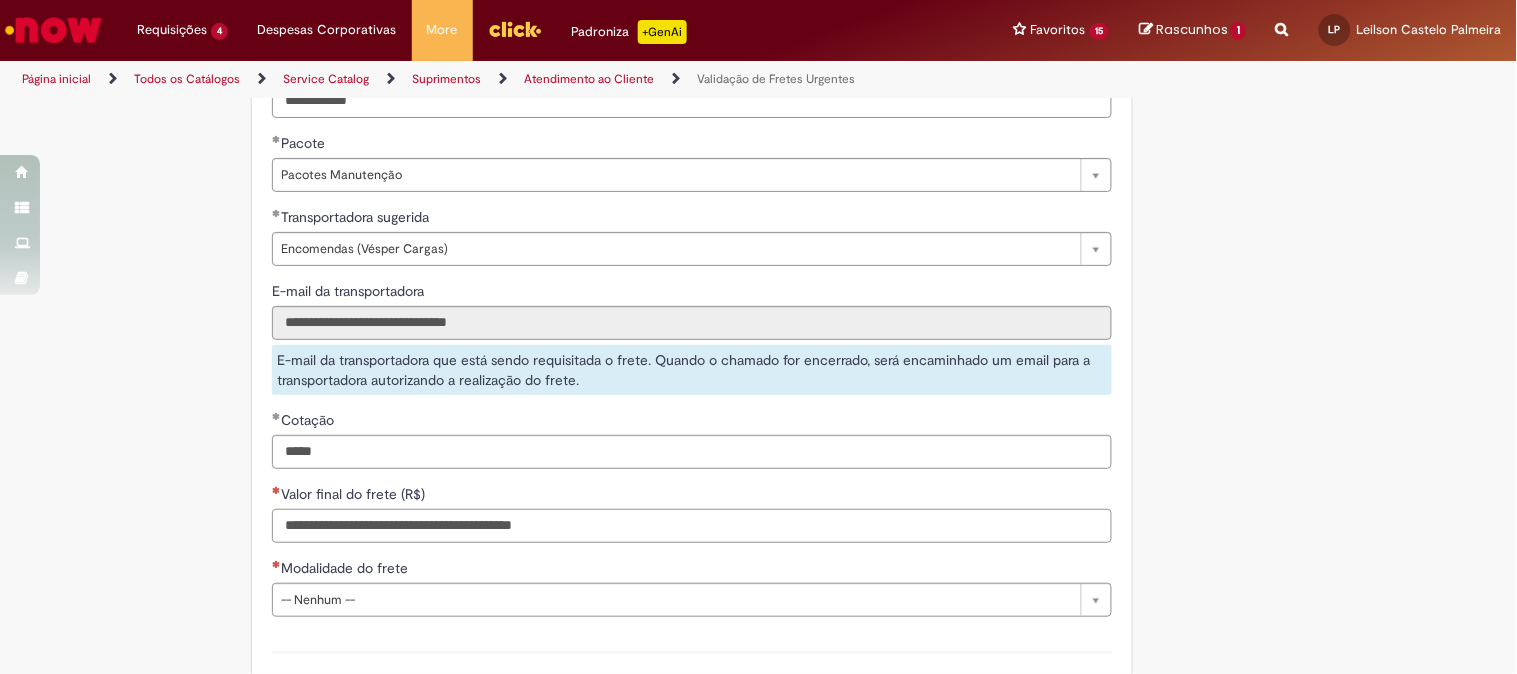 click on "Valor final do frete (R$)" at bounding box center (692, 526) 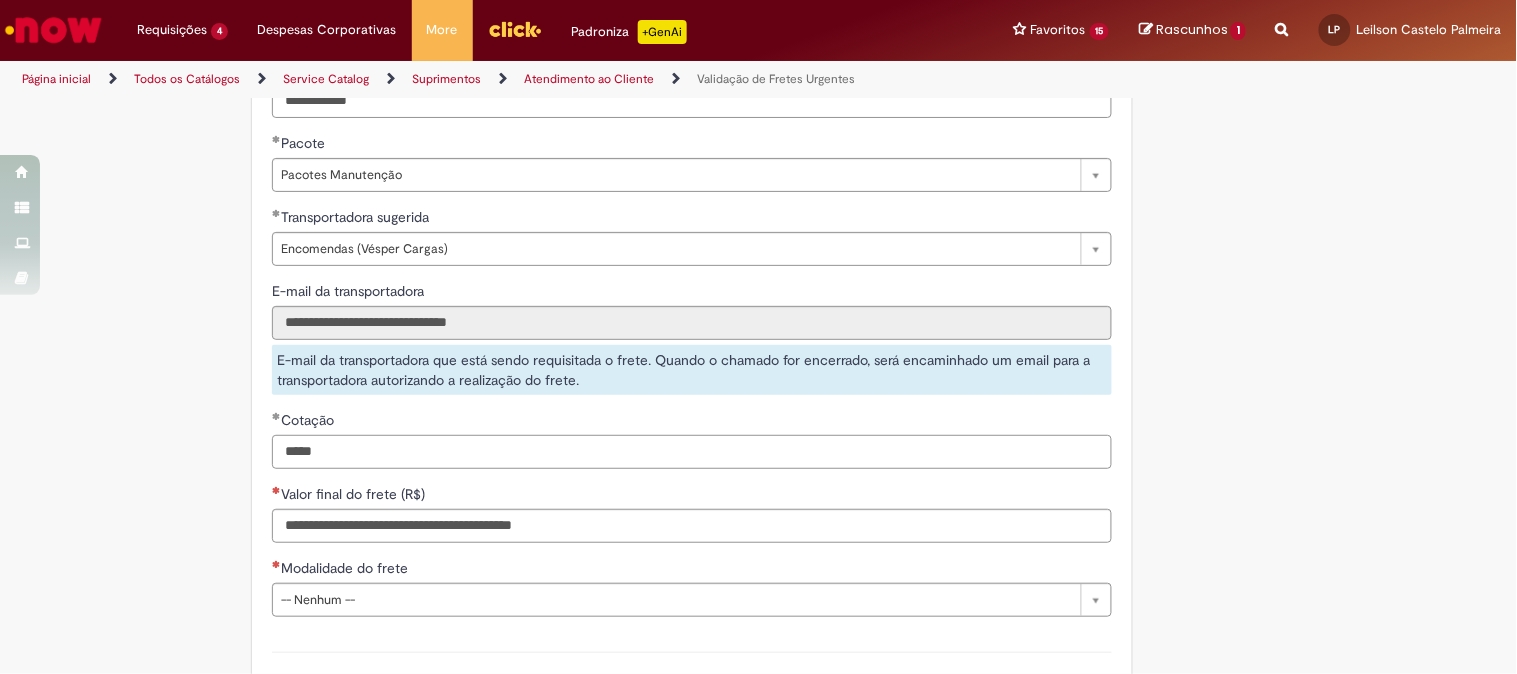 drag, startPoint x: 393, startPoint y: 452, endPoint x: 163, endPoint y: 400, distance: 235.80501 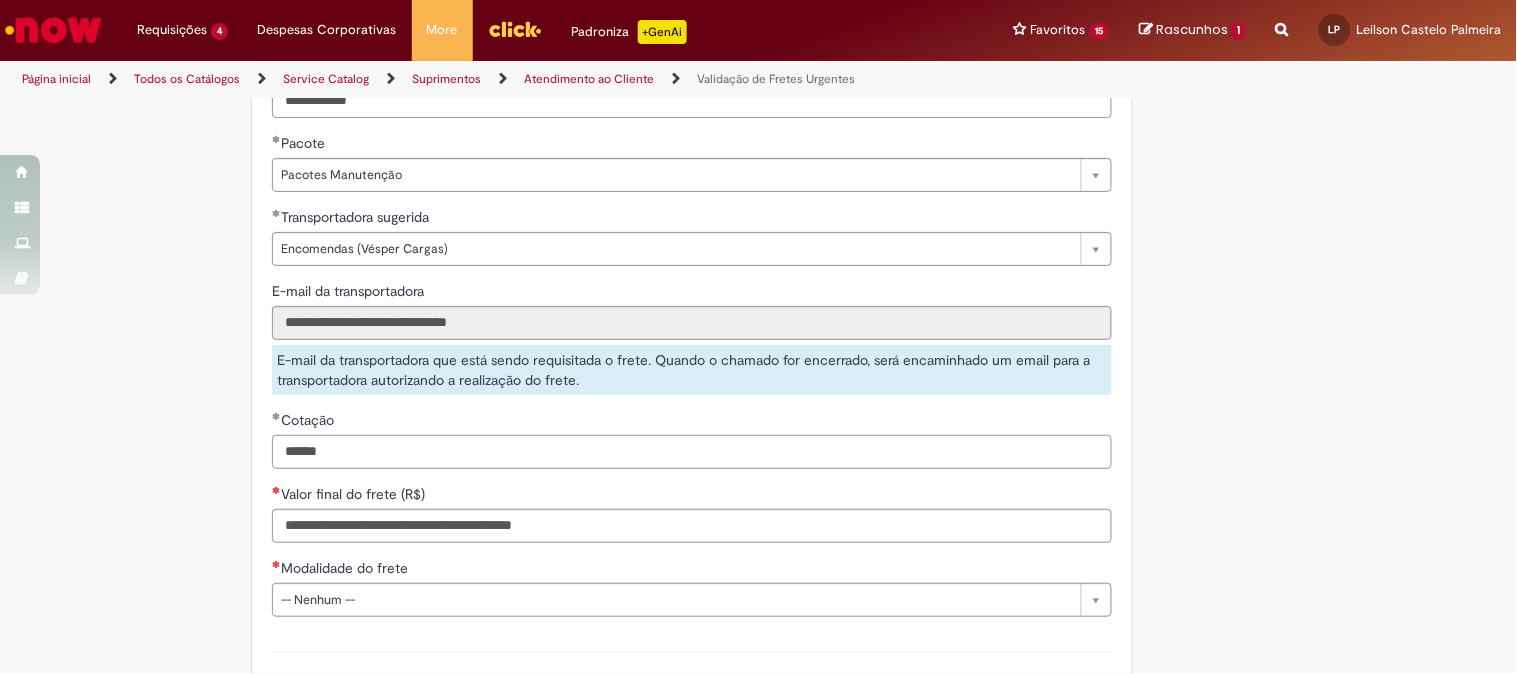 type on "******" 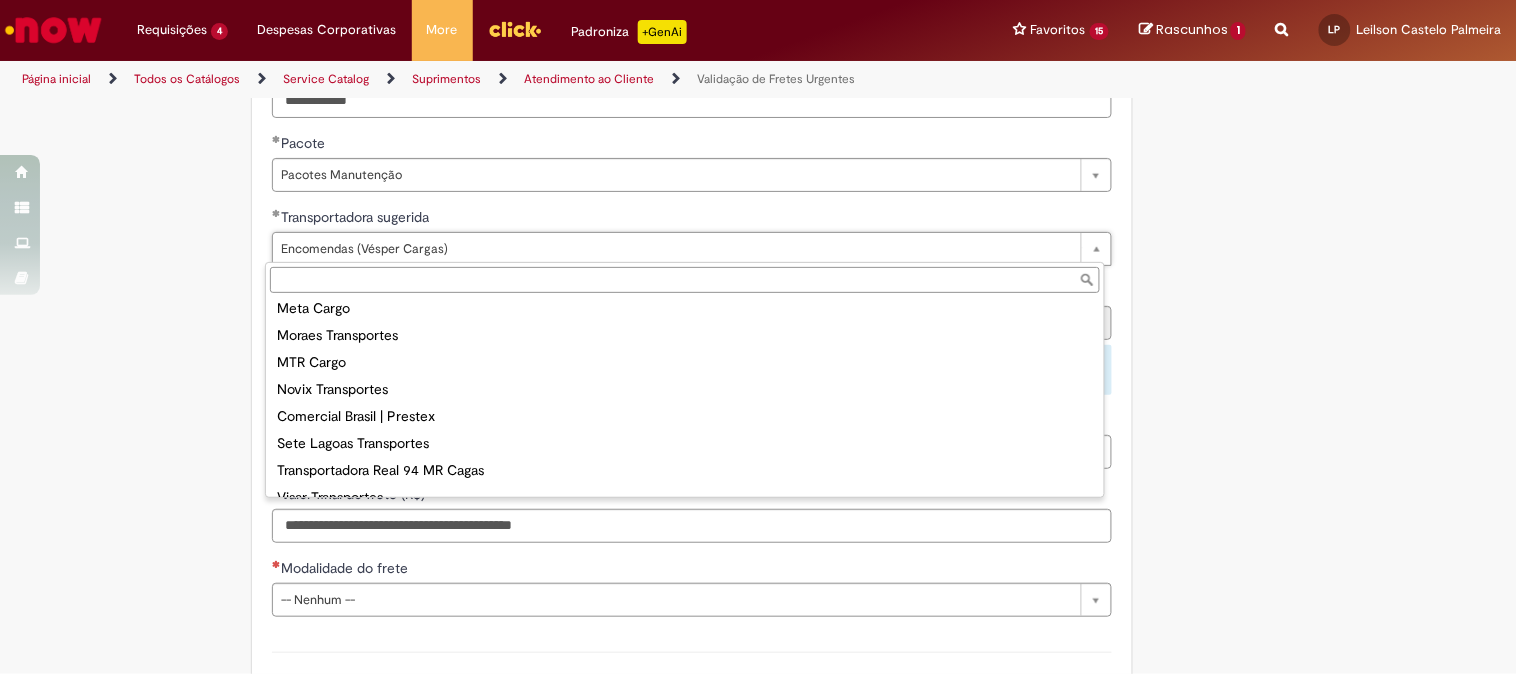 scroll, scrollTop: 293, scrollLeft: 0, axis: vertical 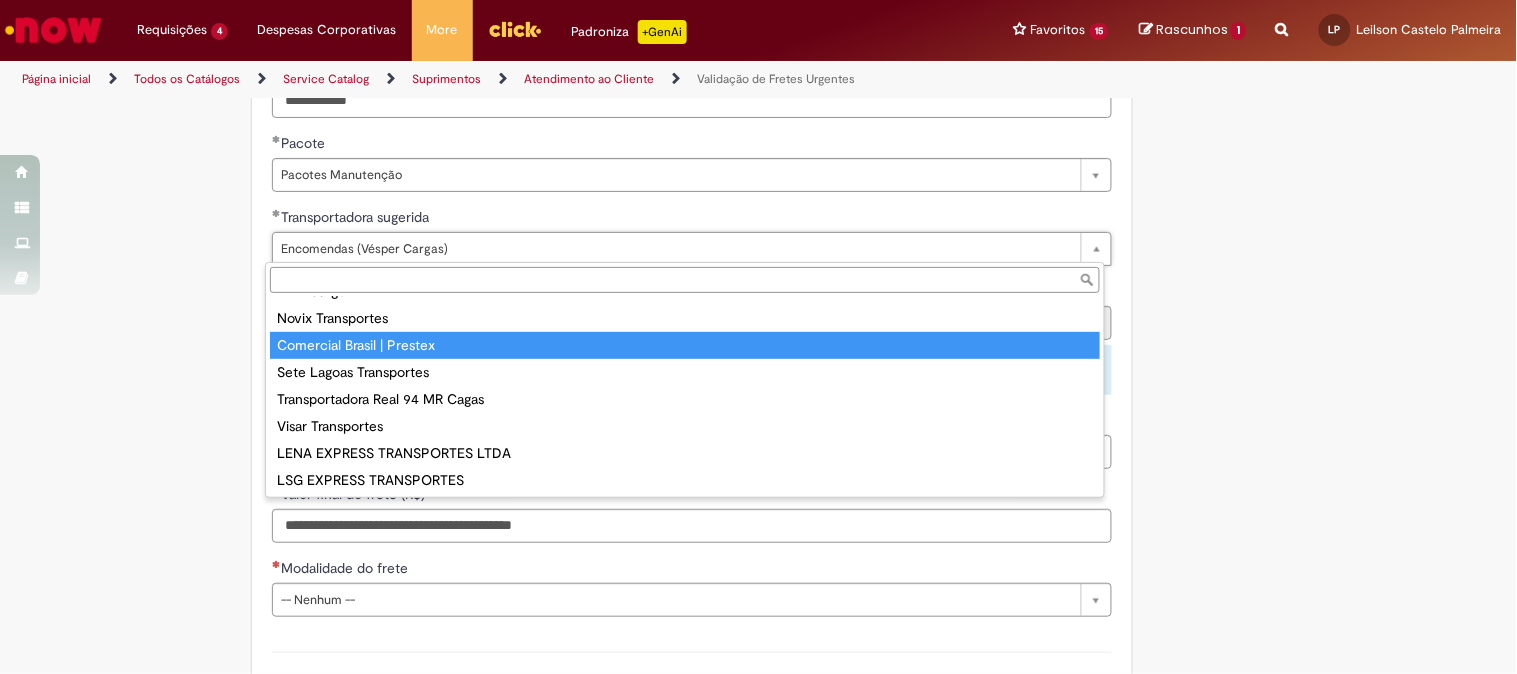 type on "**********" 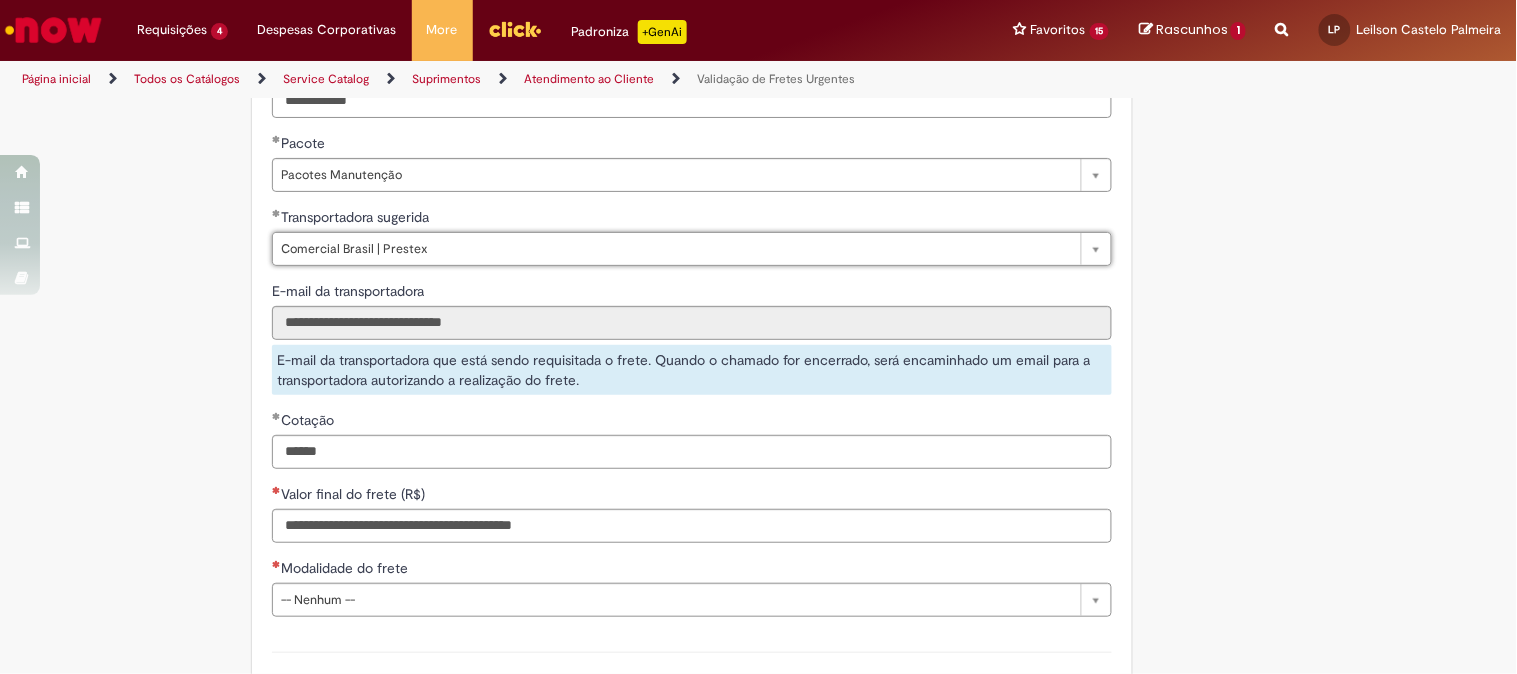 scroll, scrollTop: 1444, scrollLeft: 0, axis: vertical 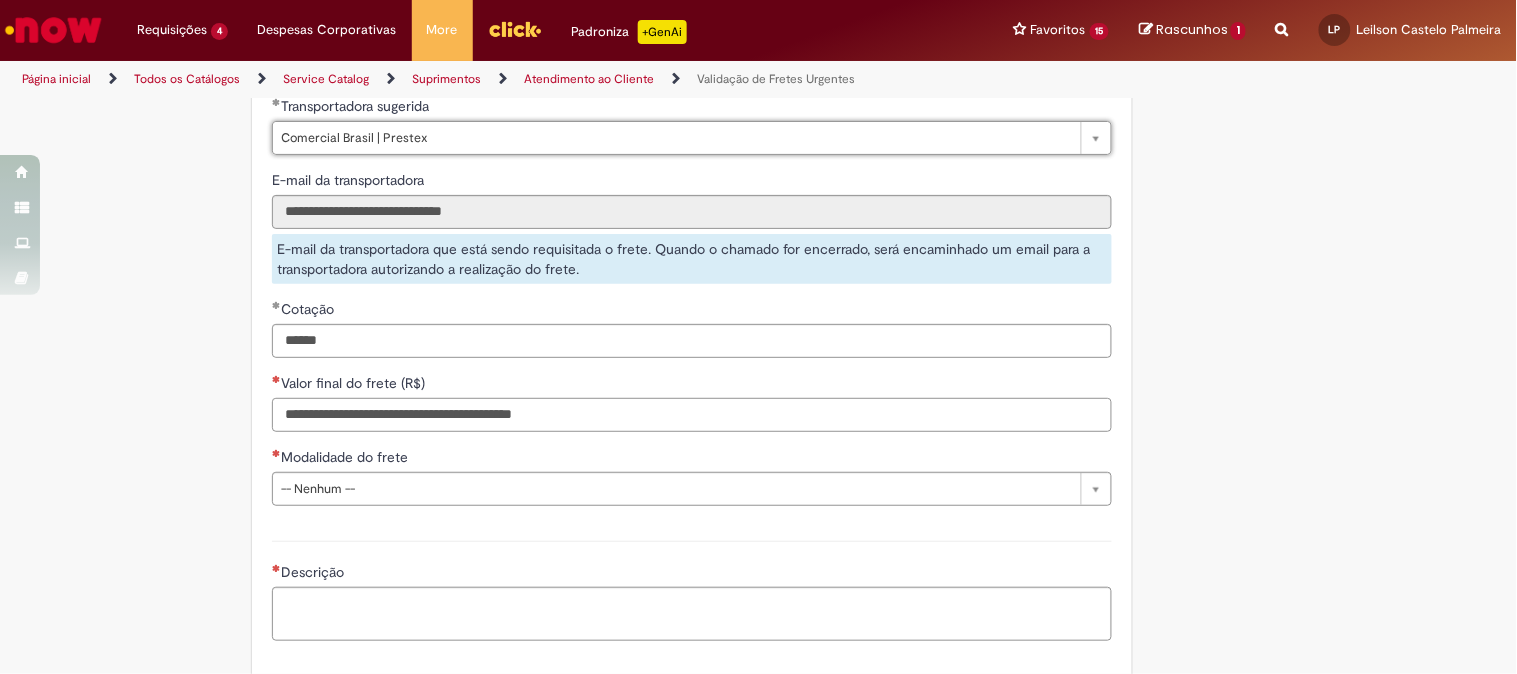 click on "Valor final do frete (R$)" at bounding box center [692, 415] 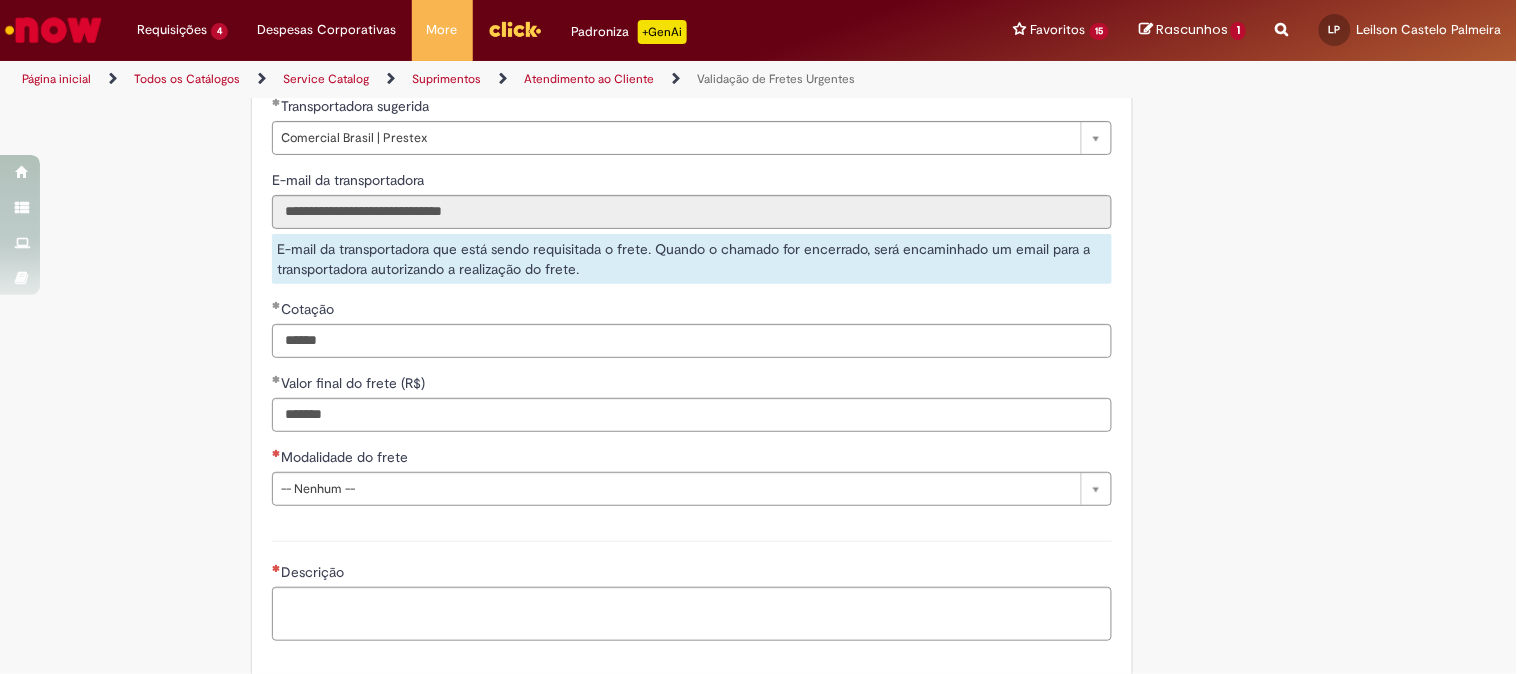 type on "**********" 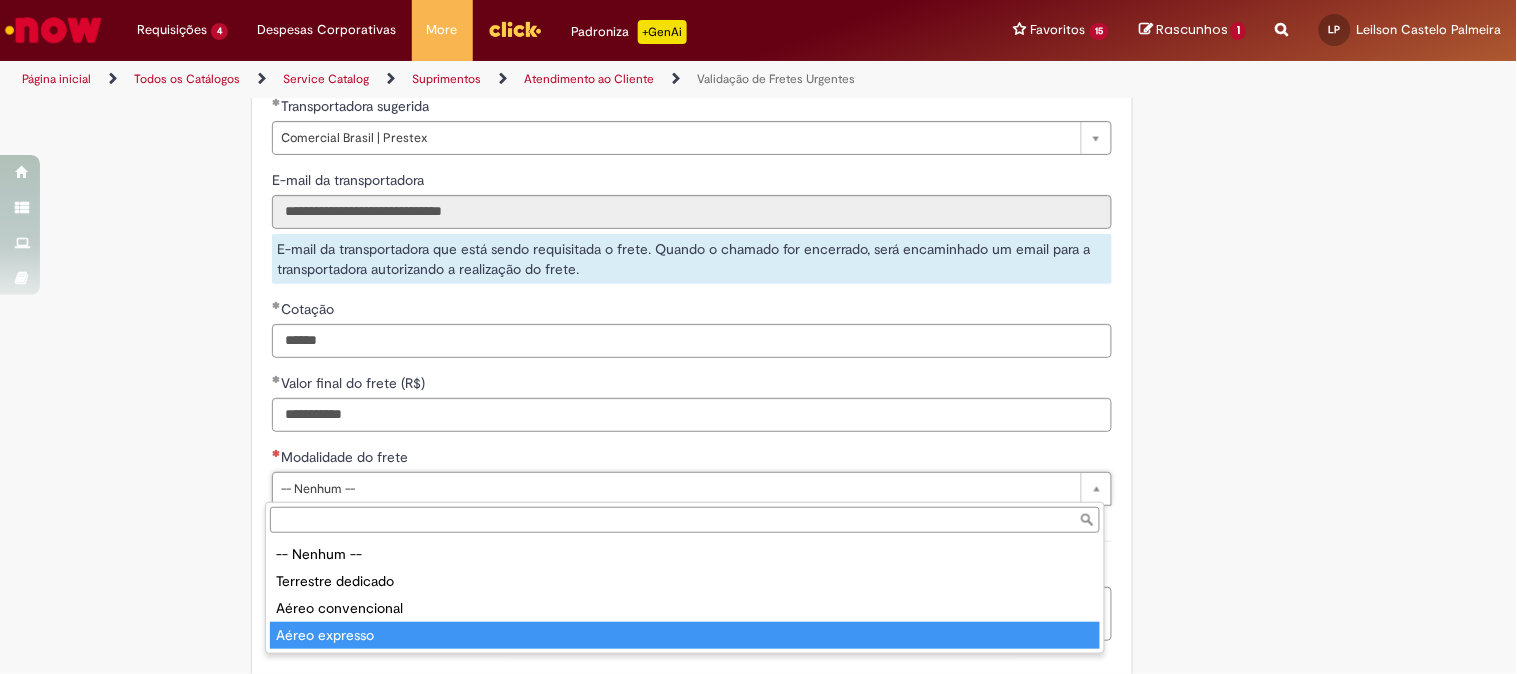 type on "**********" 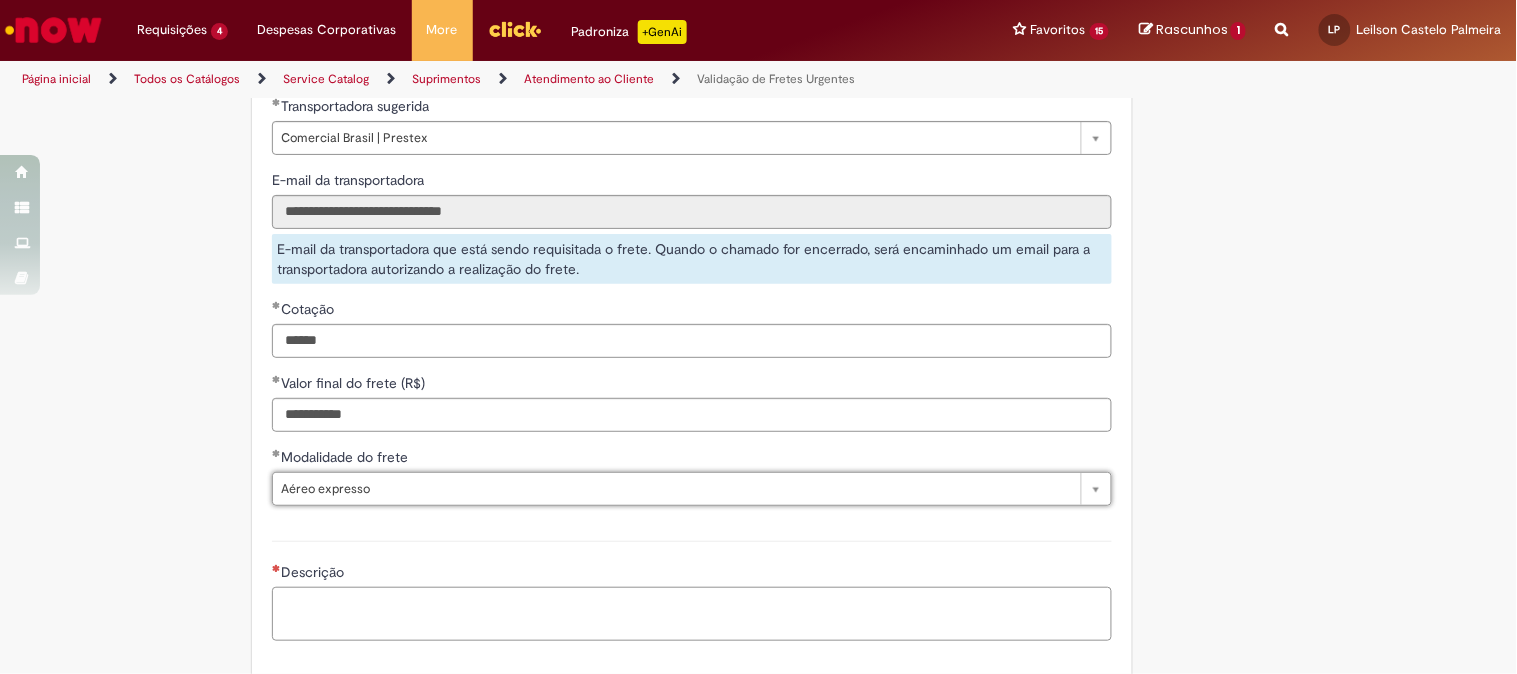 click on "Descrição" at bounding box center [692, 614] 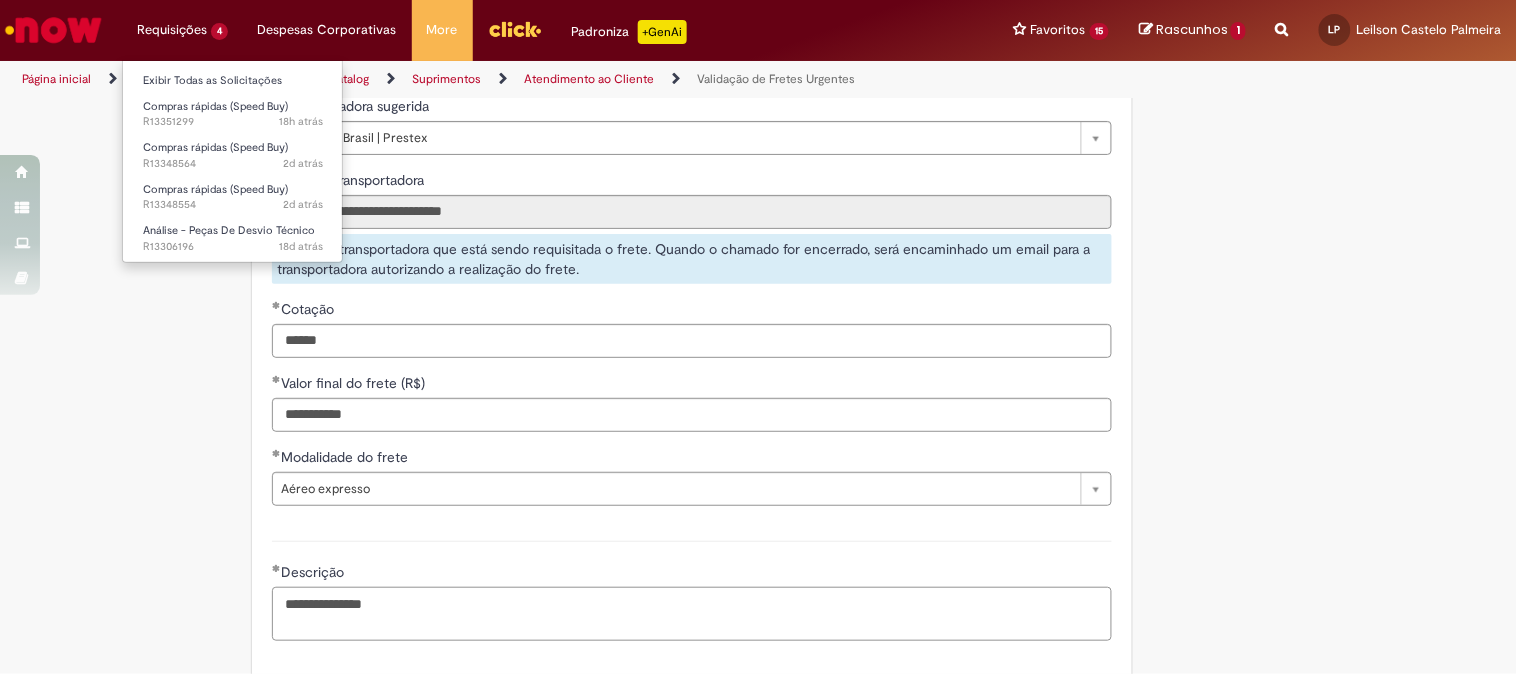 type on "**********" 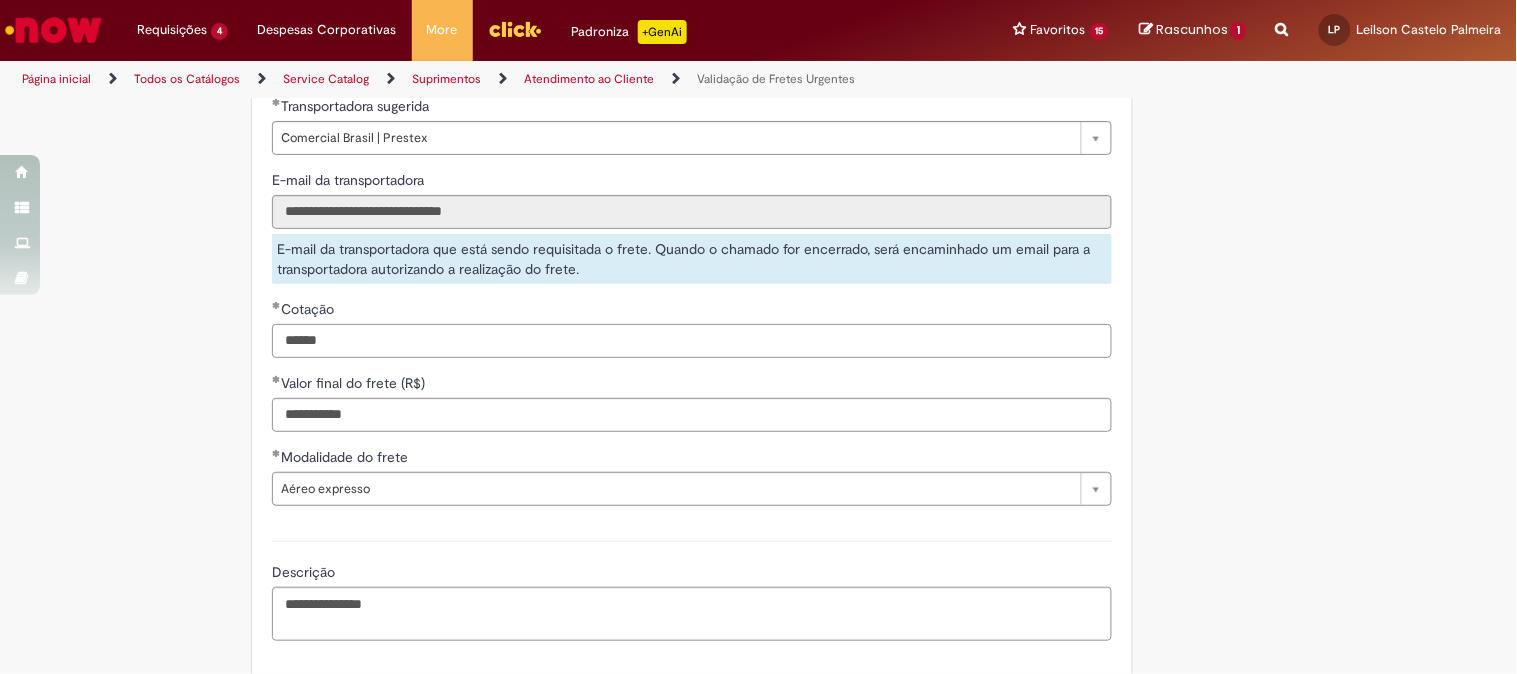 drag, startPoint x: 407, startPoint y: 344, endPoint x: 66, endPoint y: 298, distance: 344.08865 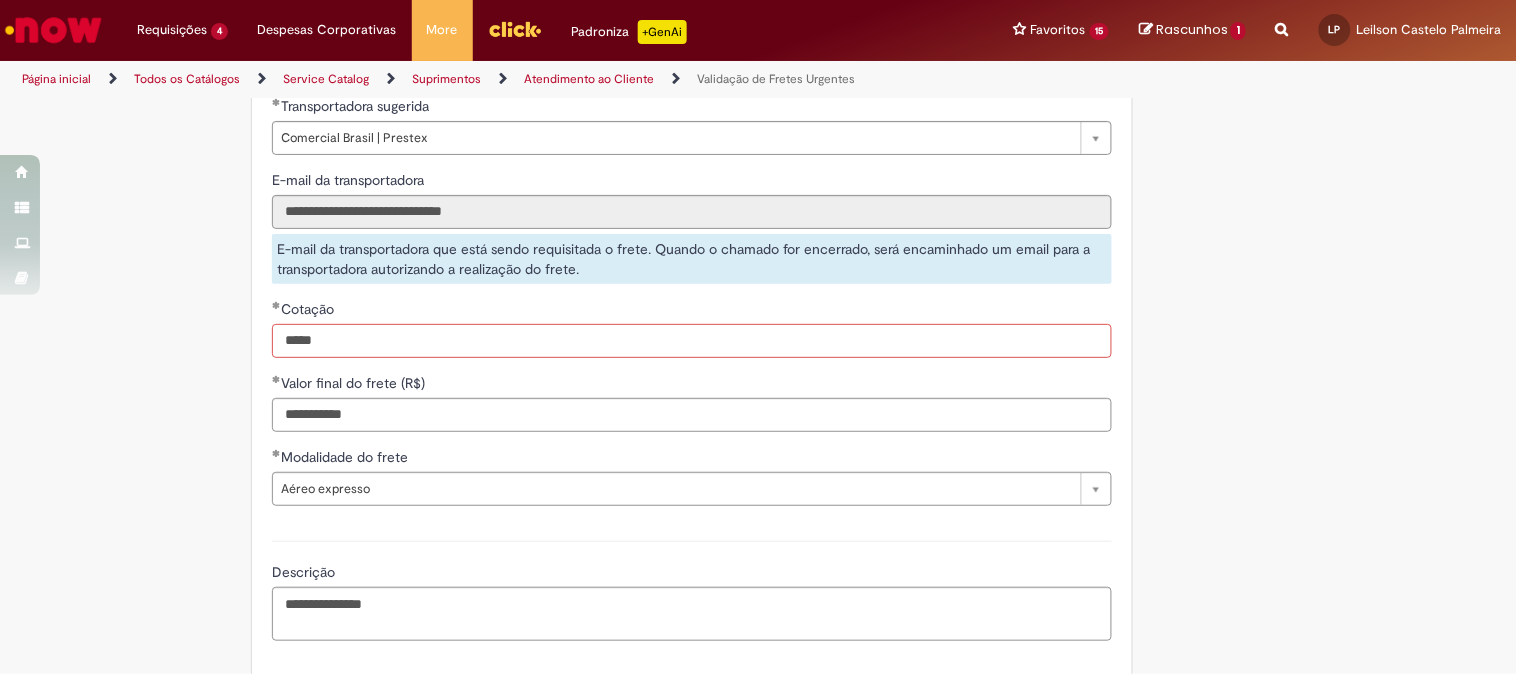 type on "*****" 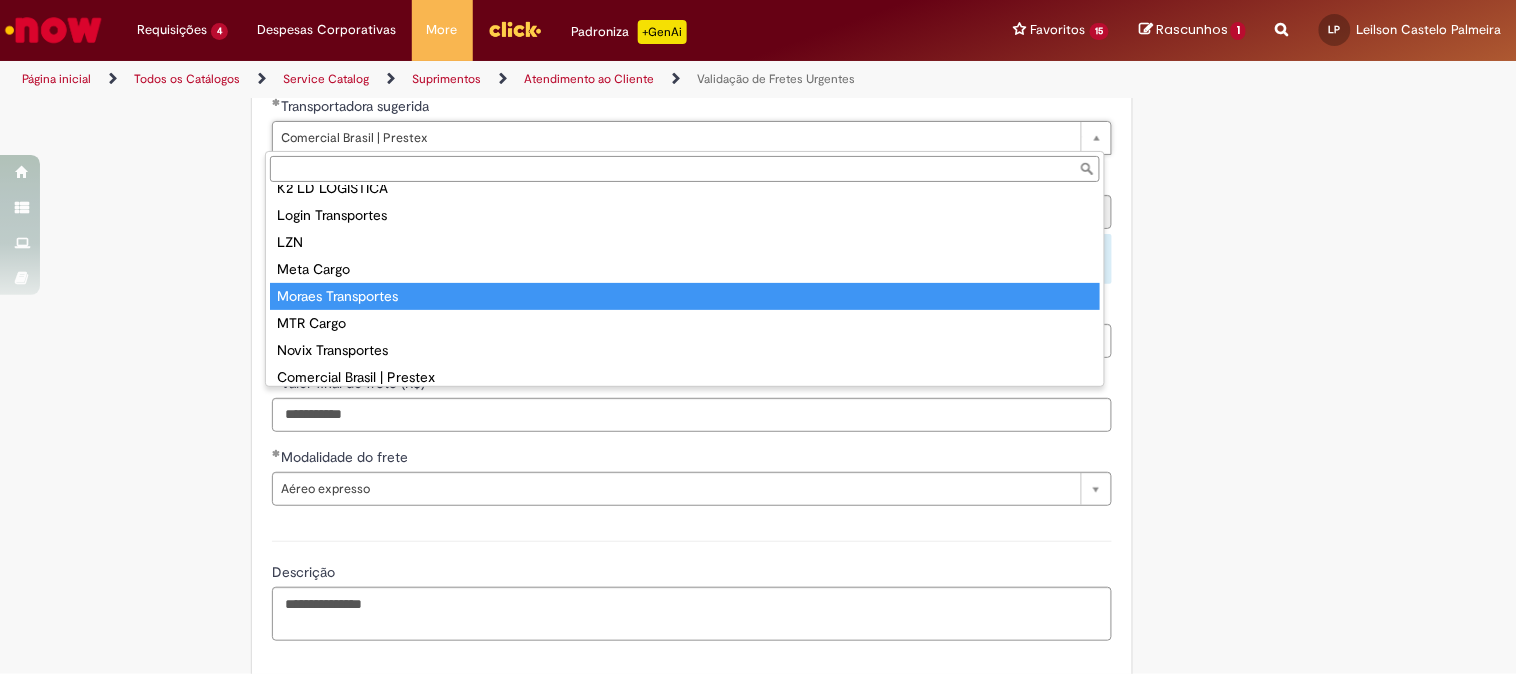scroll, scrollTop: 38, scrollLeft: 0, axis: vertical 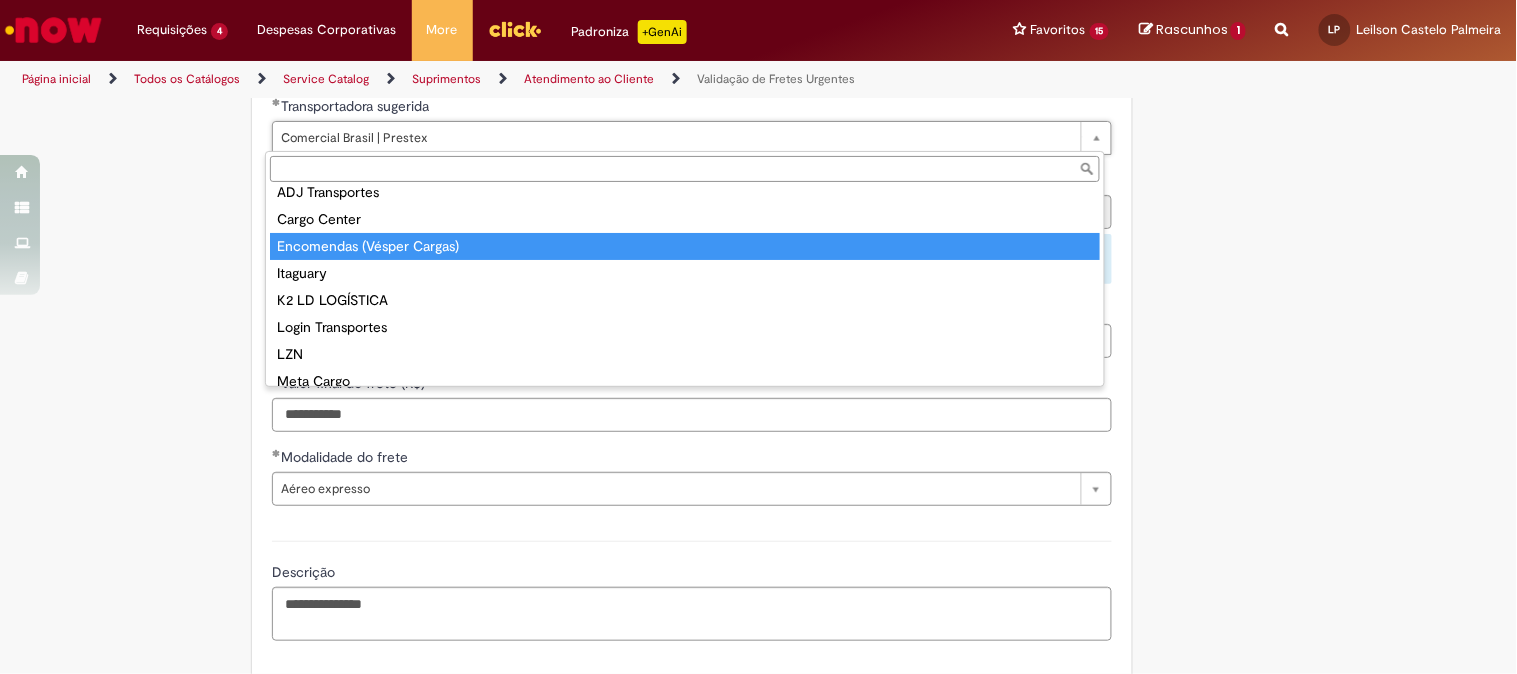 type on "**********" 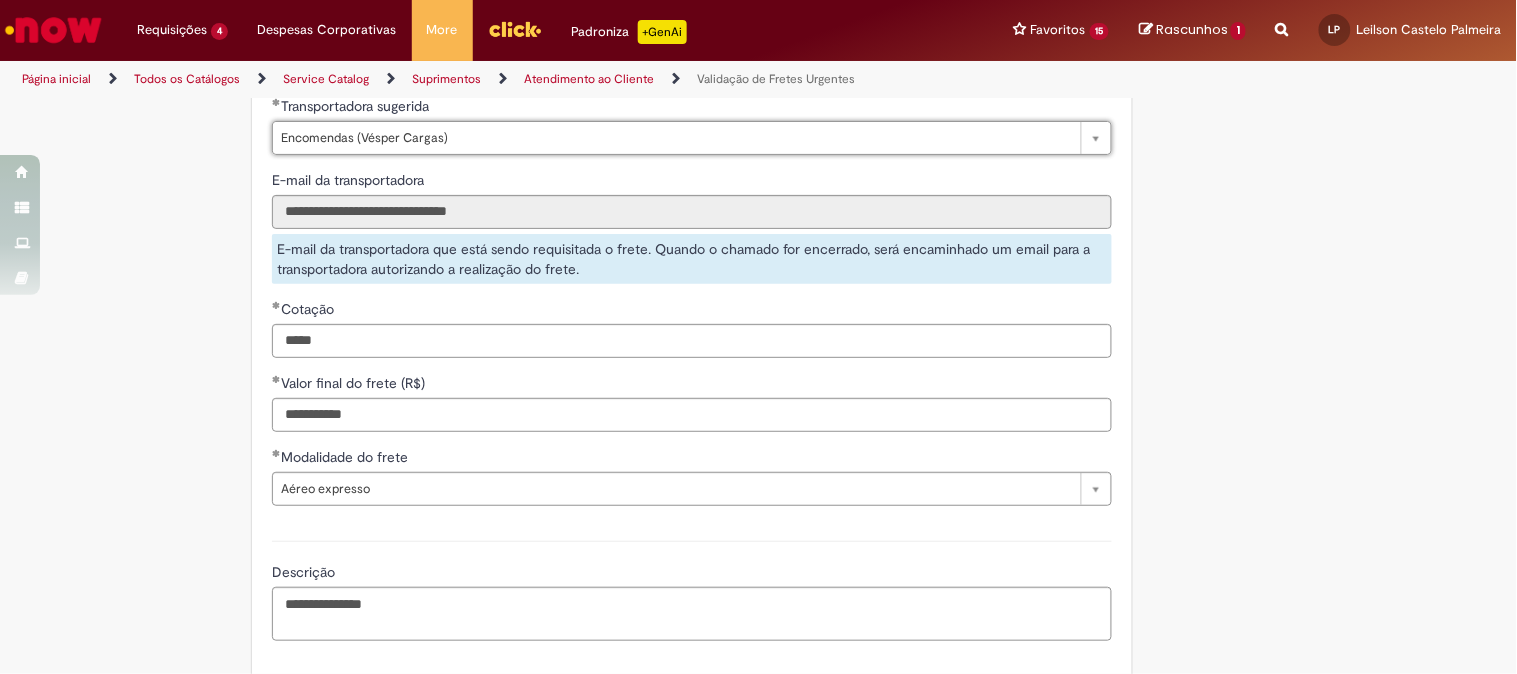 scroll, scrollTop: 1555, scrollLeft: 0, axis: vertical 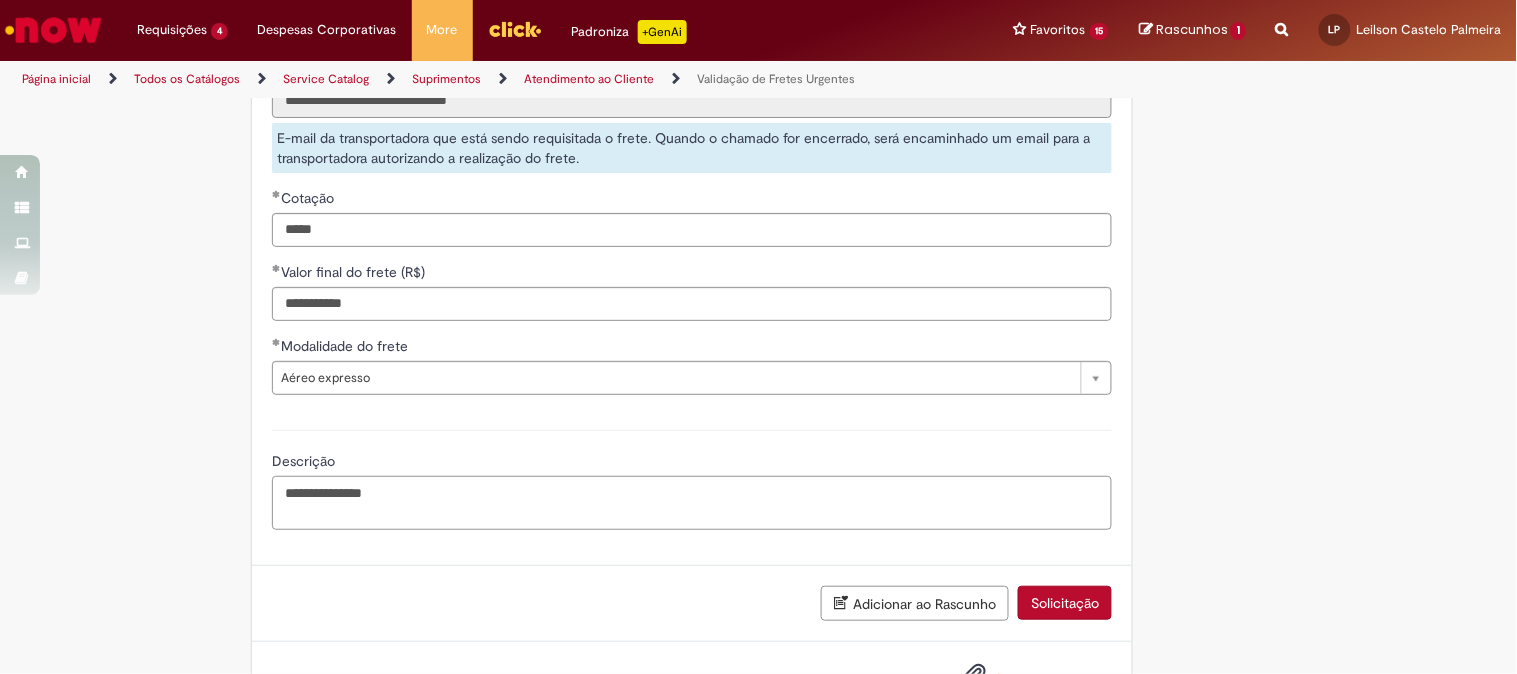 click on "**********" at bounding box center (692, 503) 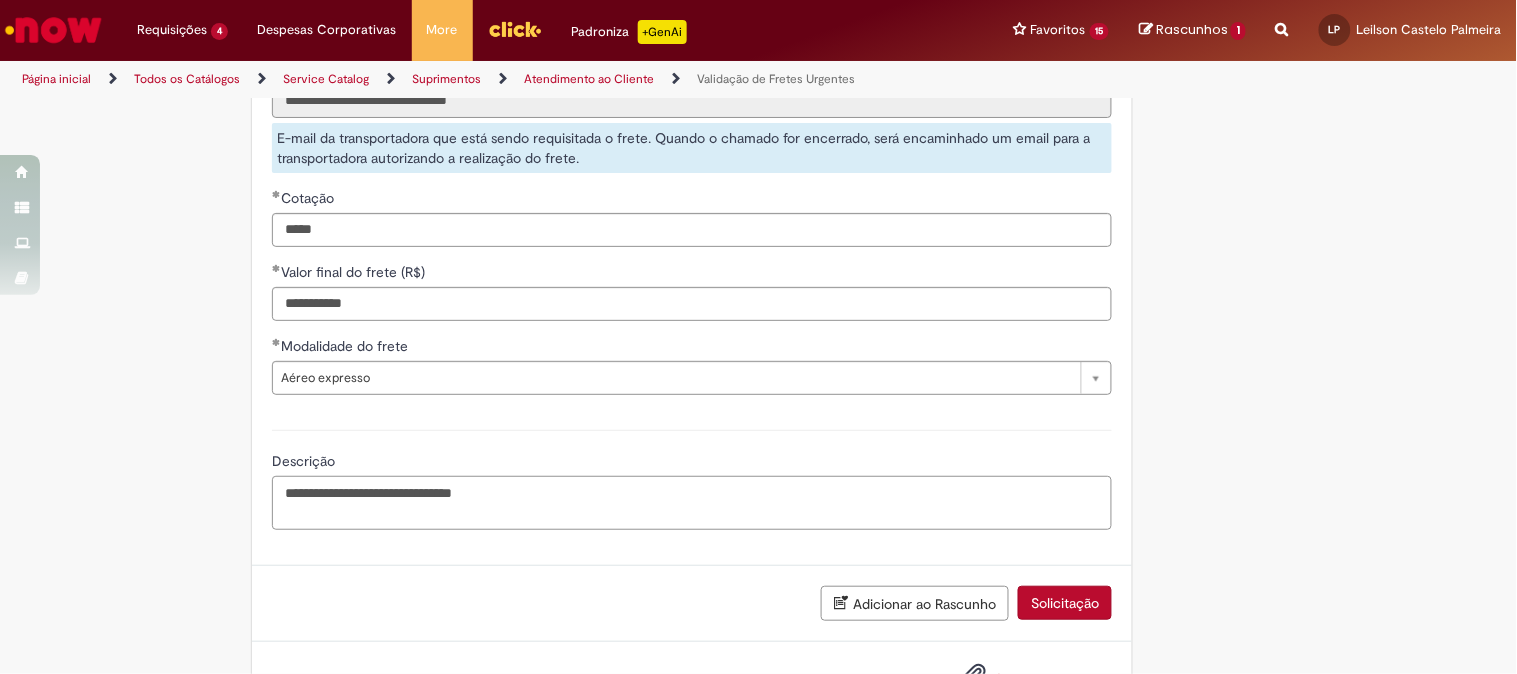 scroll, scrollTop: 1634, scrollLeft: 0, axis: vertical 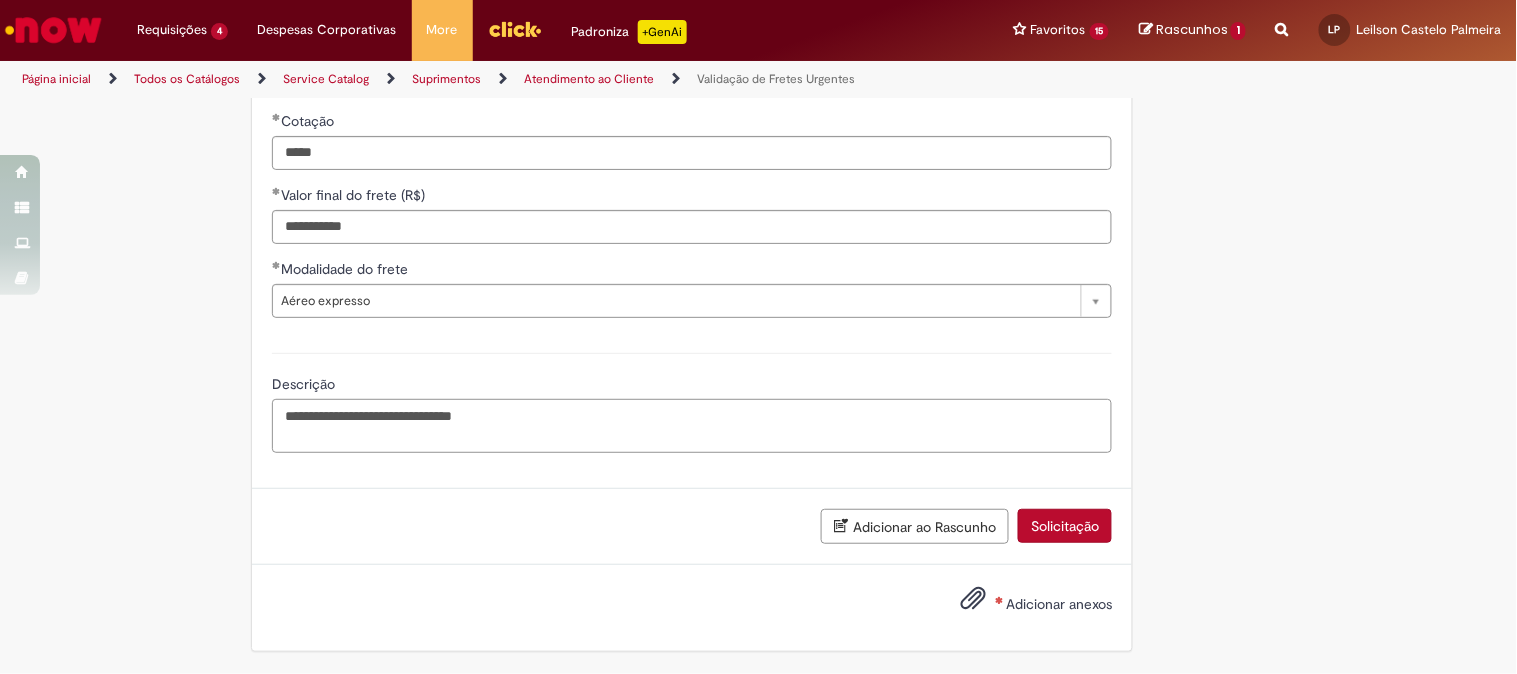 type on "**********" 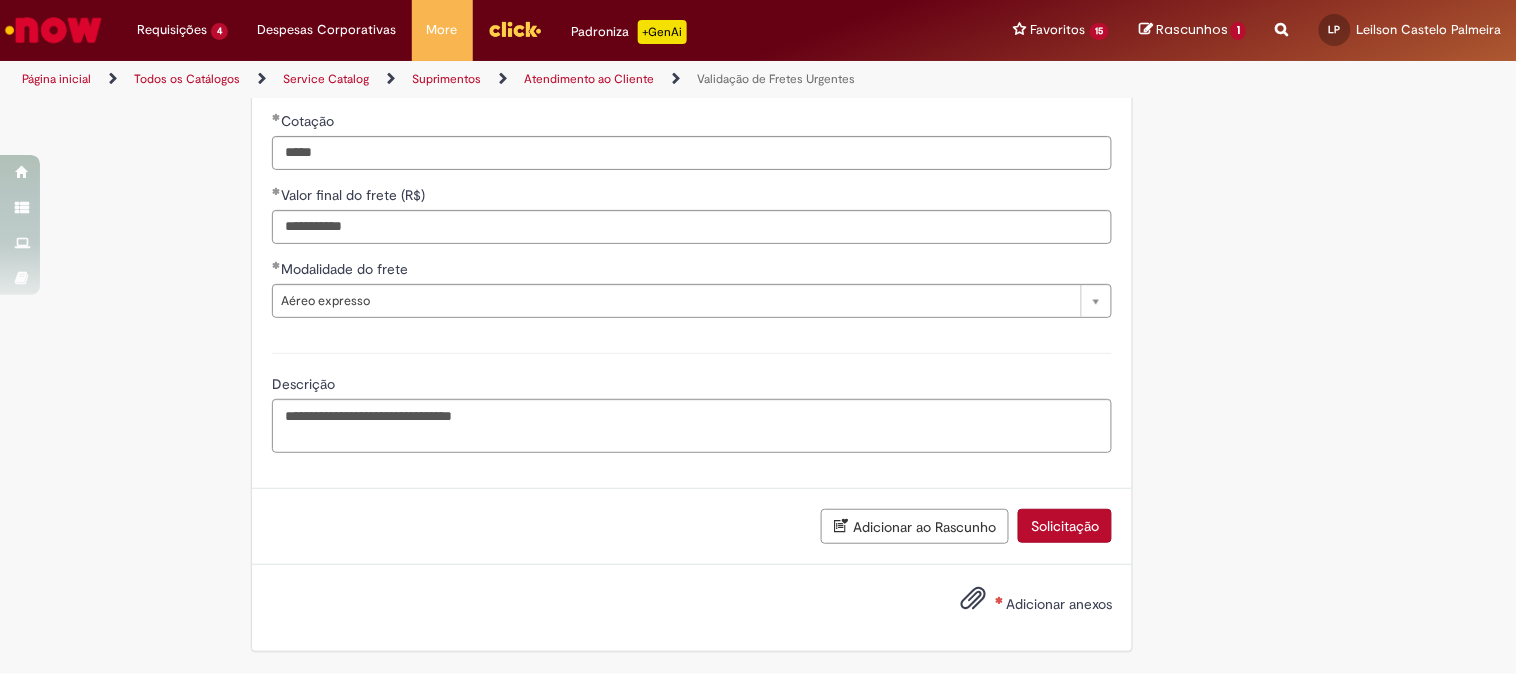 click on "Adicionar anexos" at bounding box center [1059, 604] 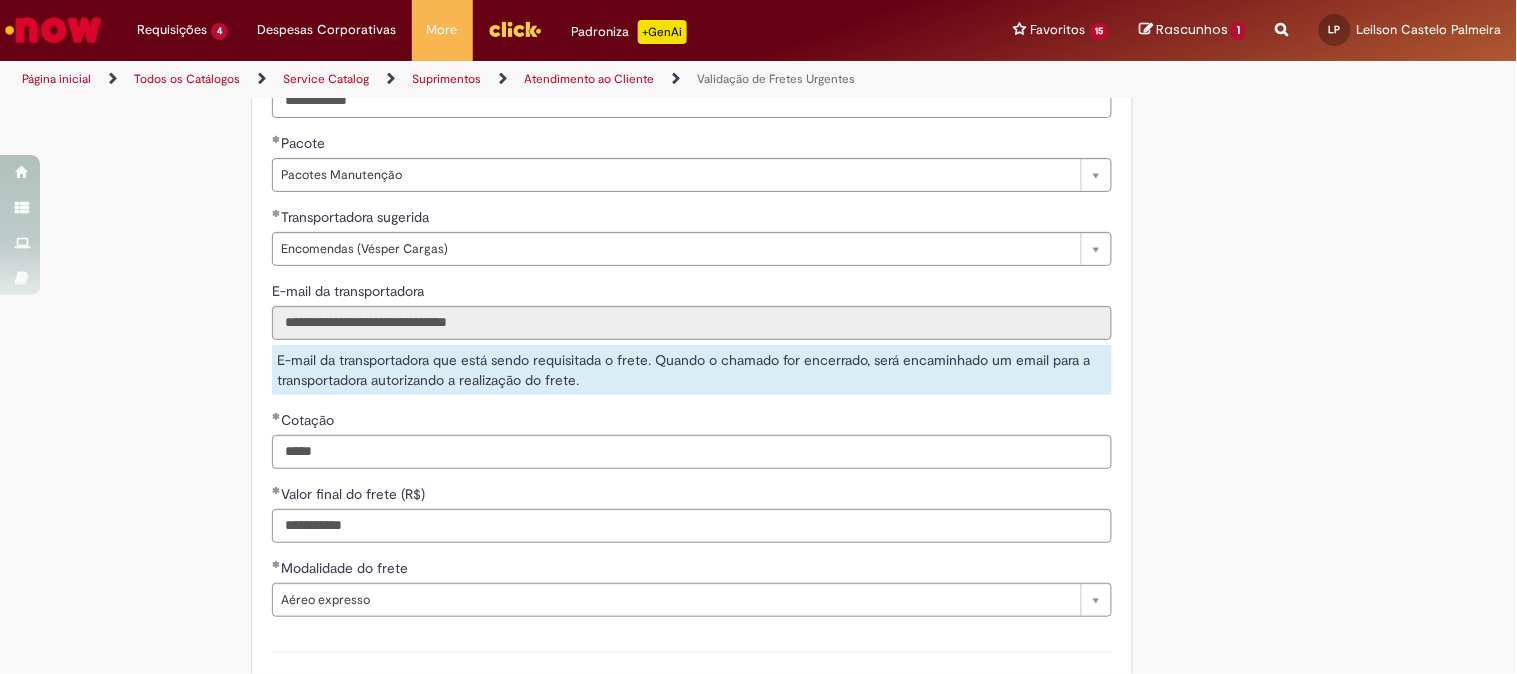 scroll, scrollTop: 1767, scrollLeft: 0, axis: vertical 